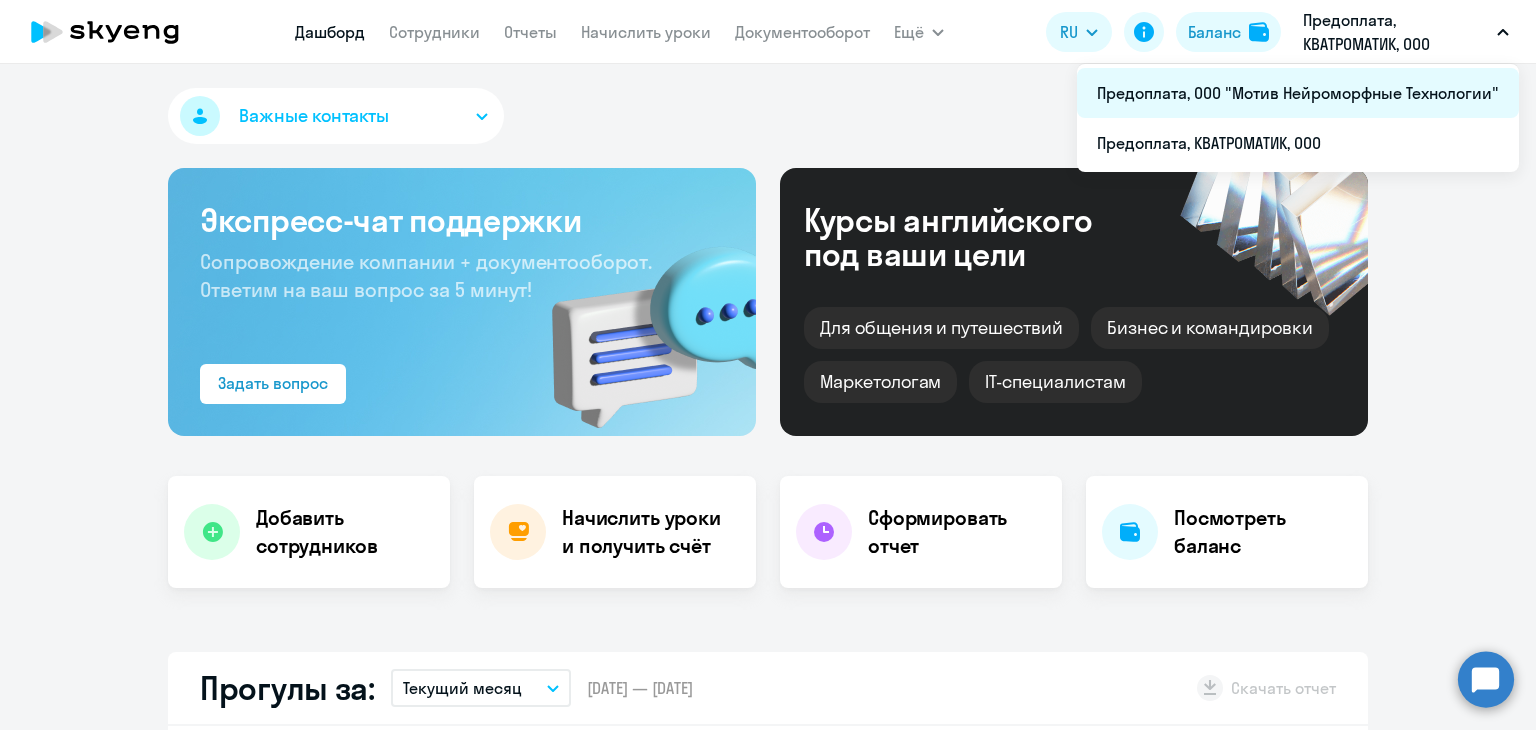 scroll, scrollTop: 0, scrollLeft: 0, axis: both 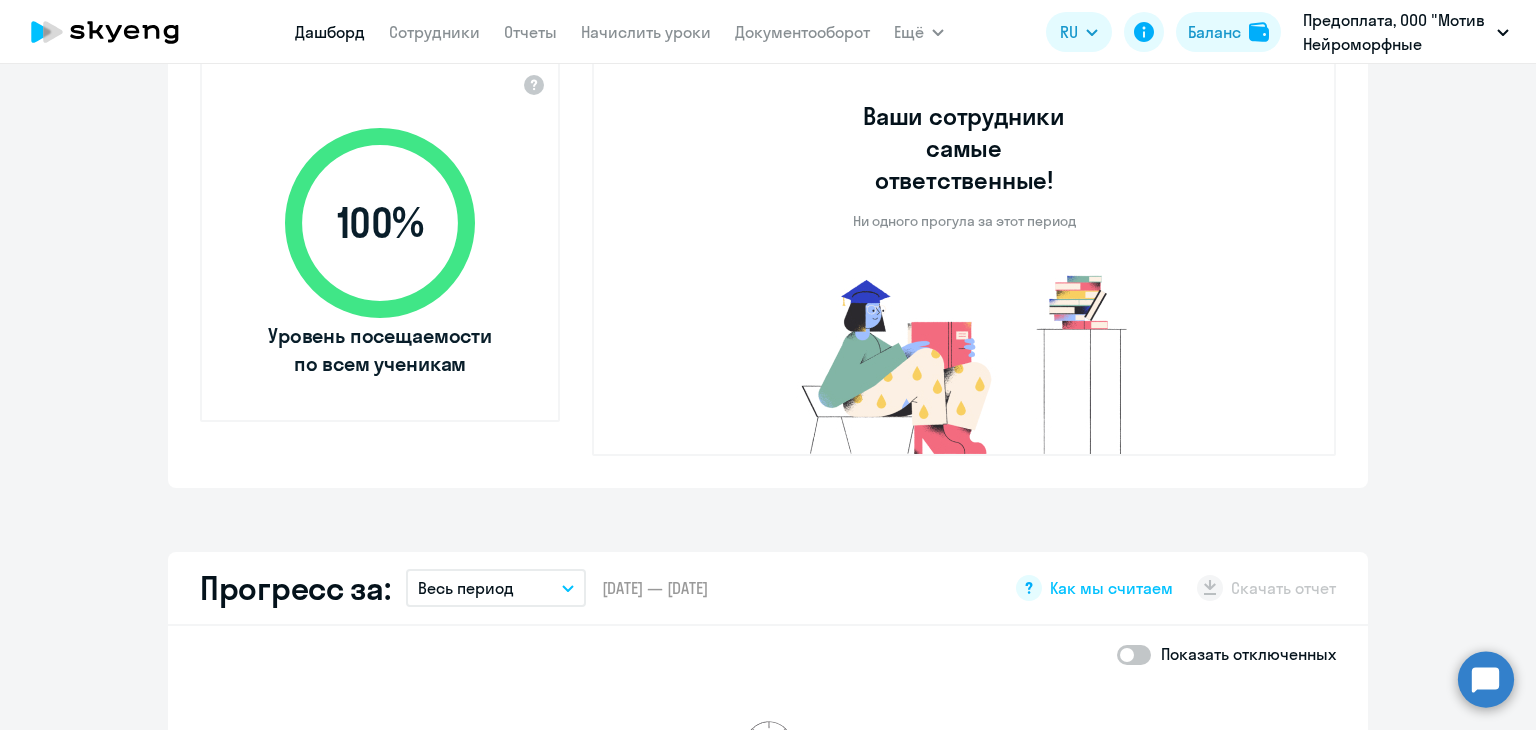 click on "Сотрудники" at bounding box center (434, 32) 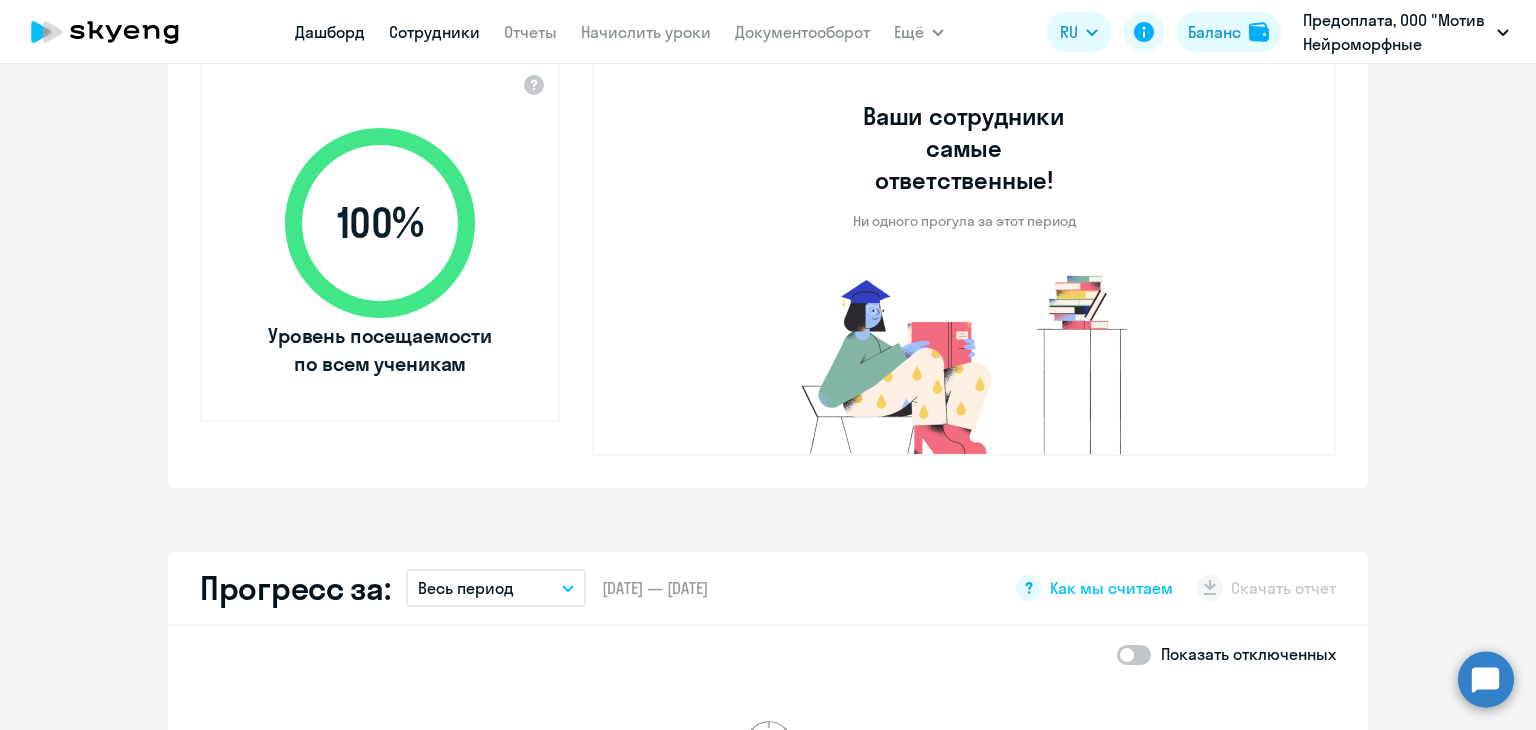 click on "Сотрудники" at bounding box center (434, 32) 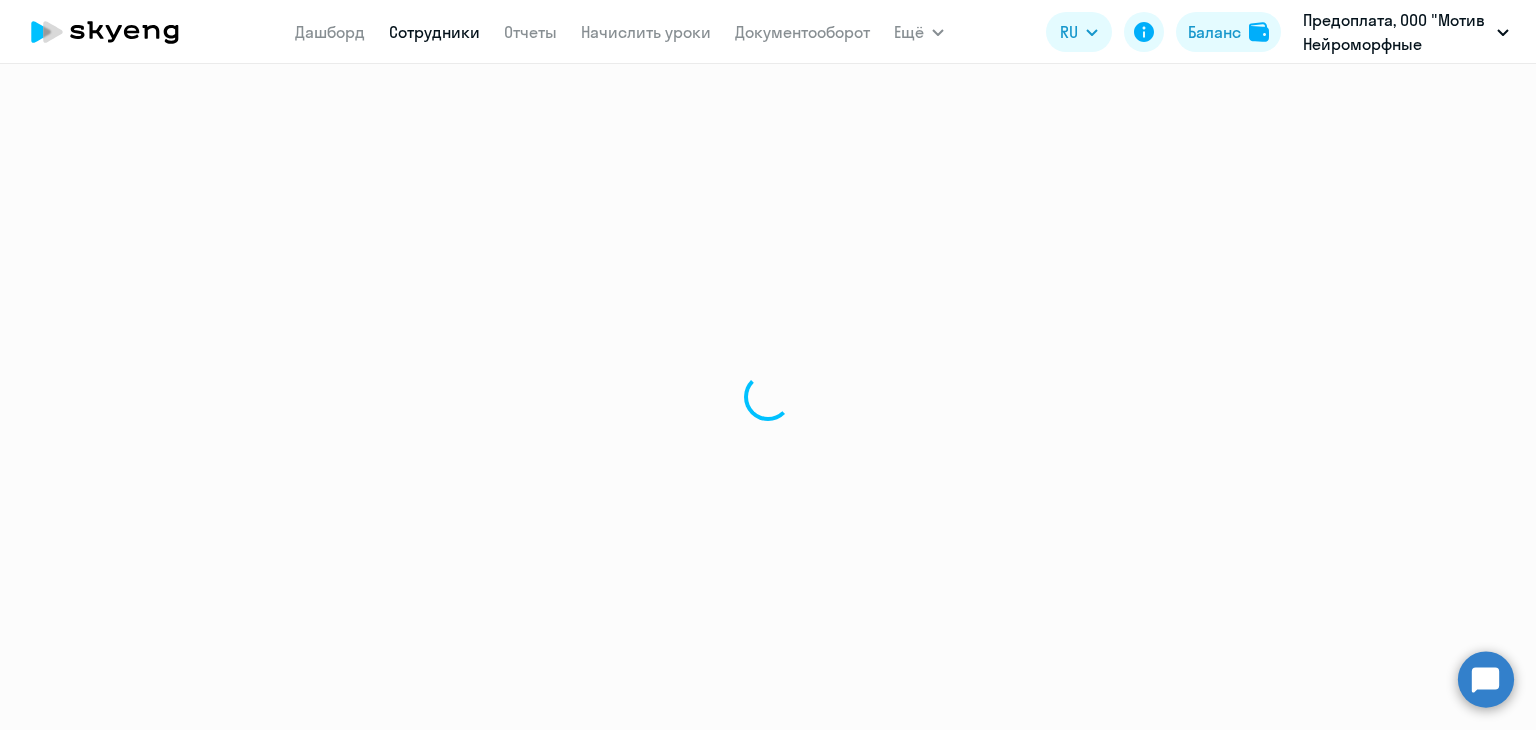 scroll, scrollTop: 0, scrollLeft: 0, axis: both 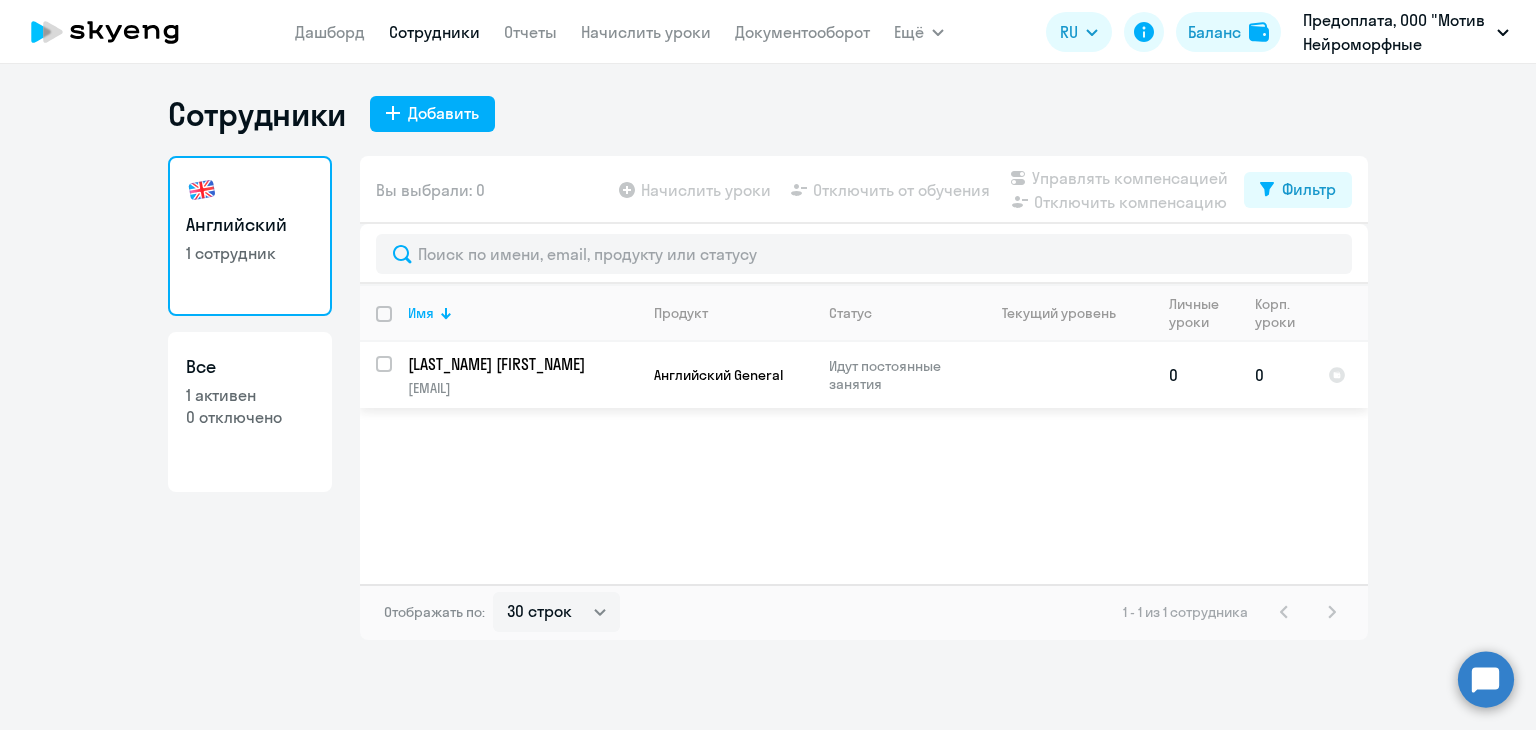 click on "Богословова Евгения ebogoslovova@motivnt.ru" 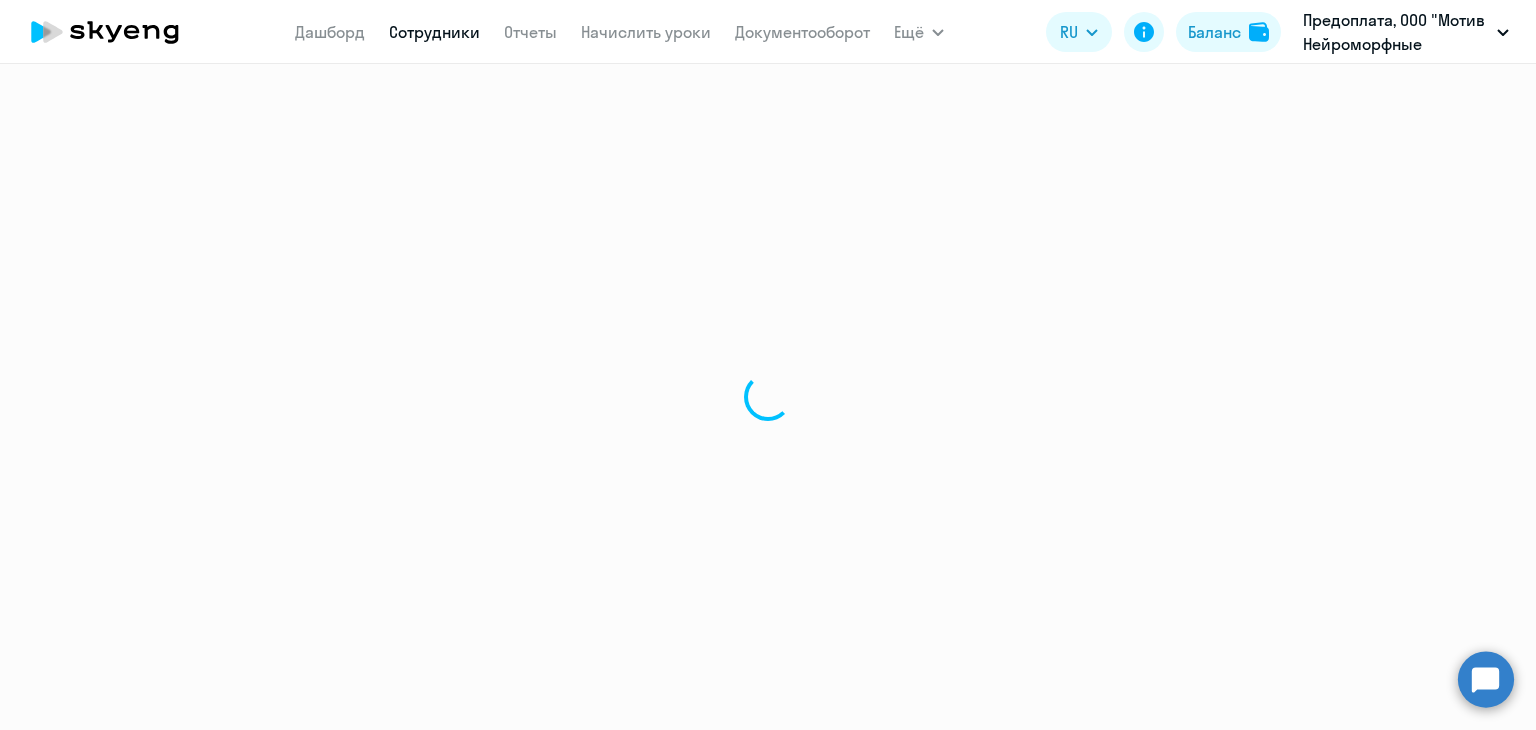 select on "english" 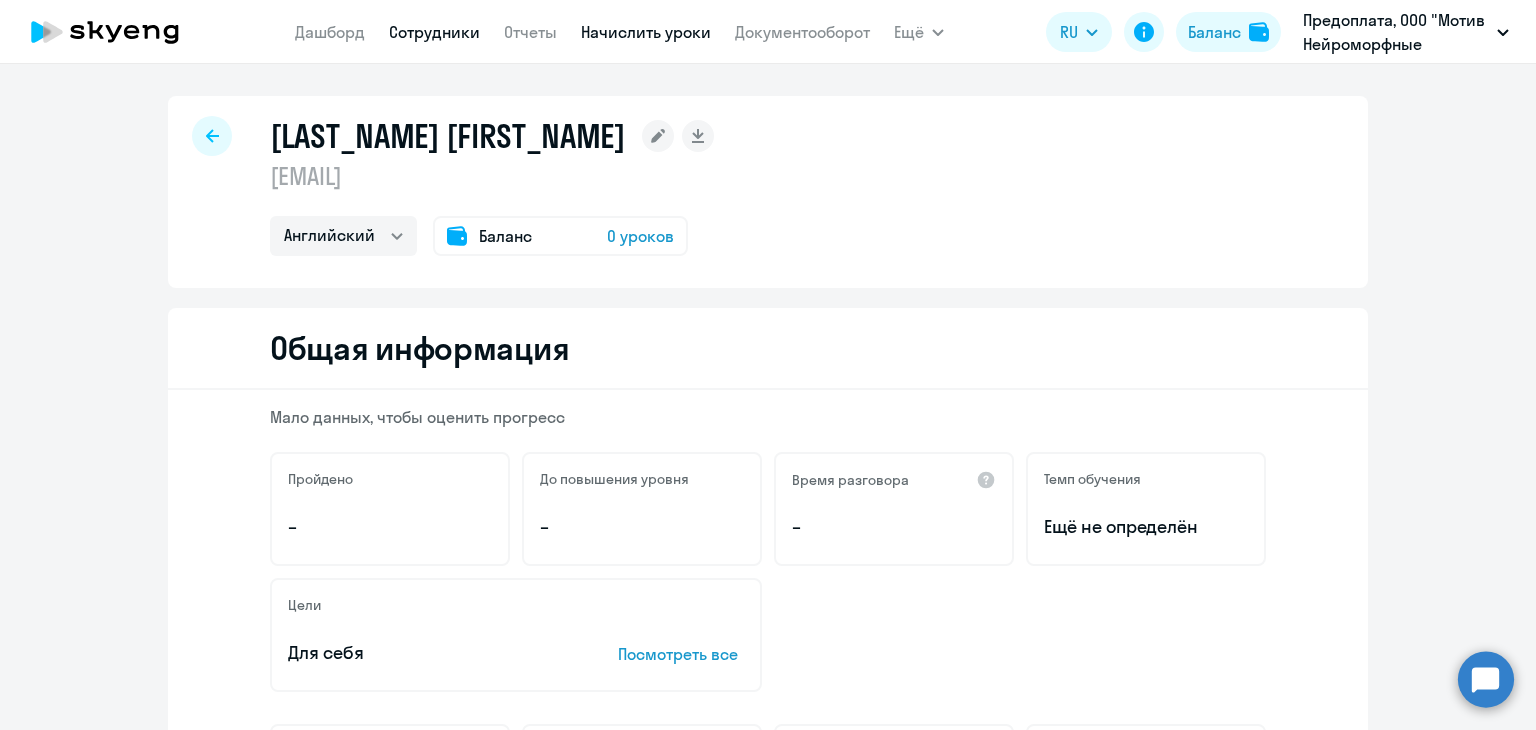 click on "Начислить уроки" at bounding box center (646, 32) 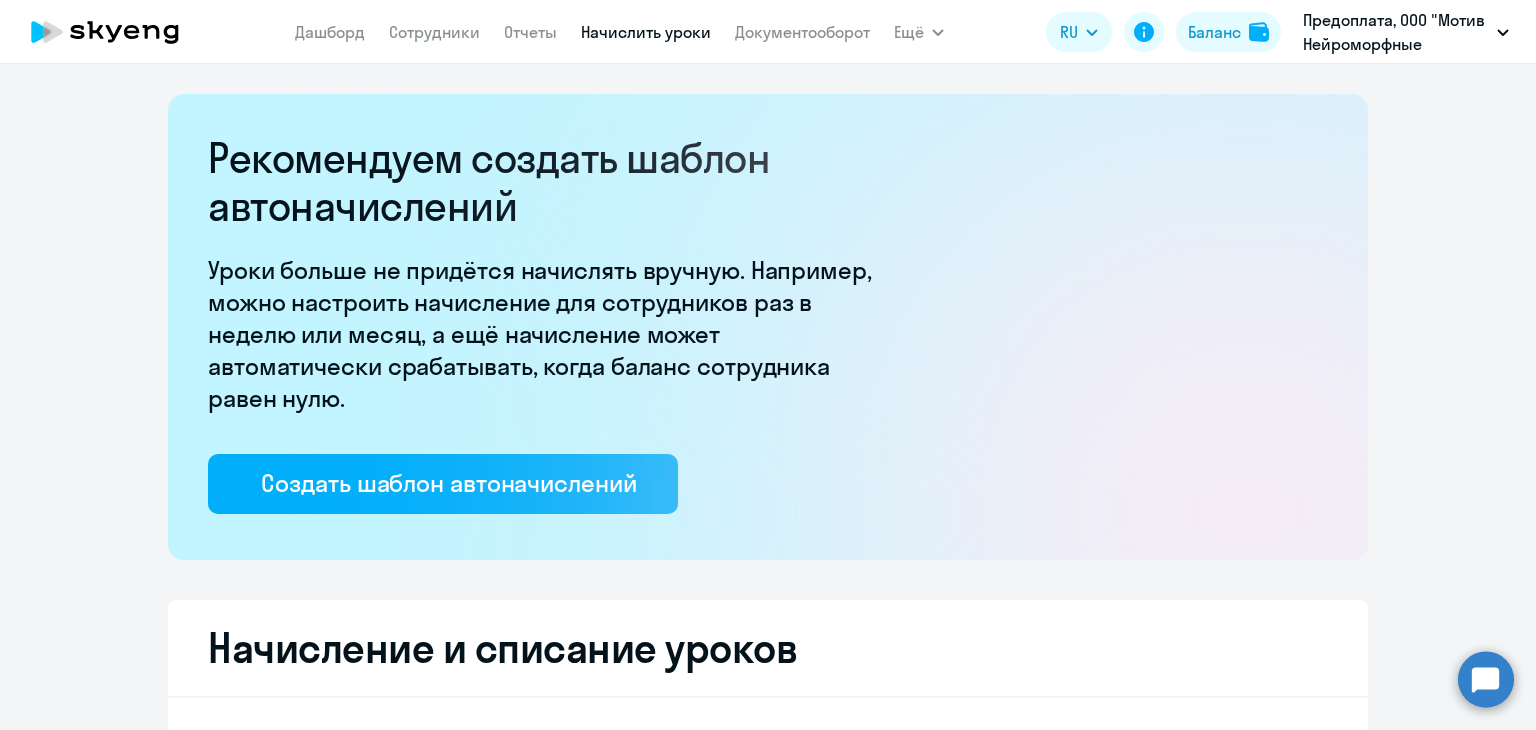 select on "10" 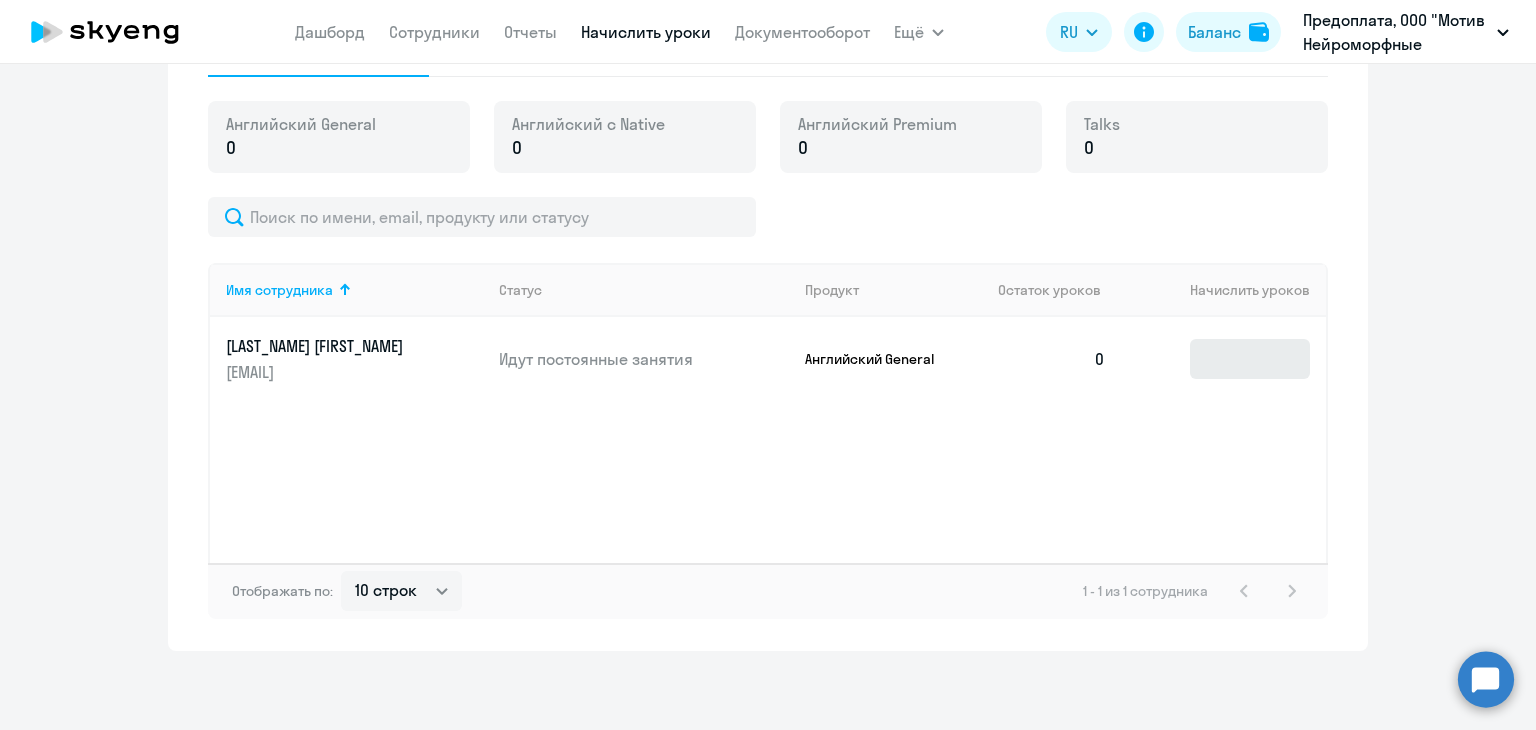 scroll, scrollTop: 706, scrollLeft: 0, axis: vertical 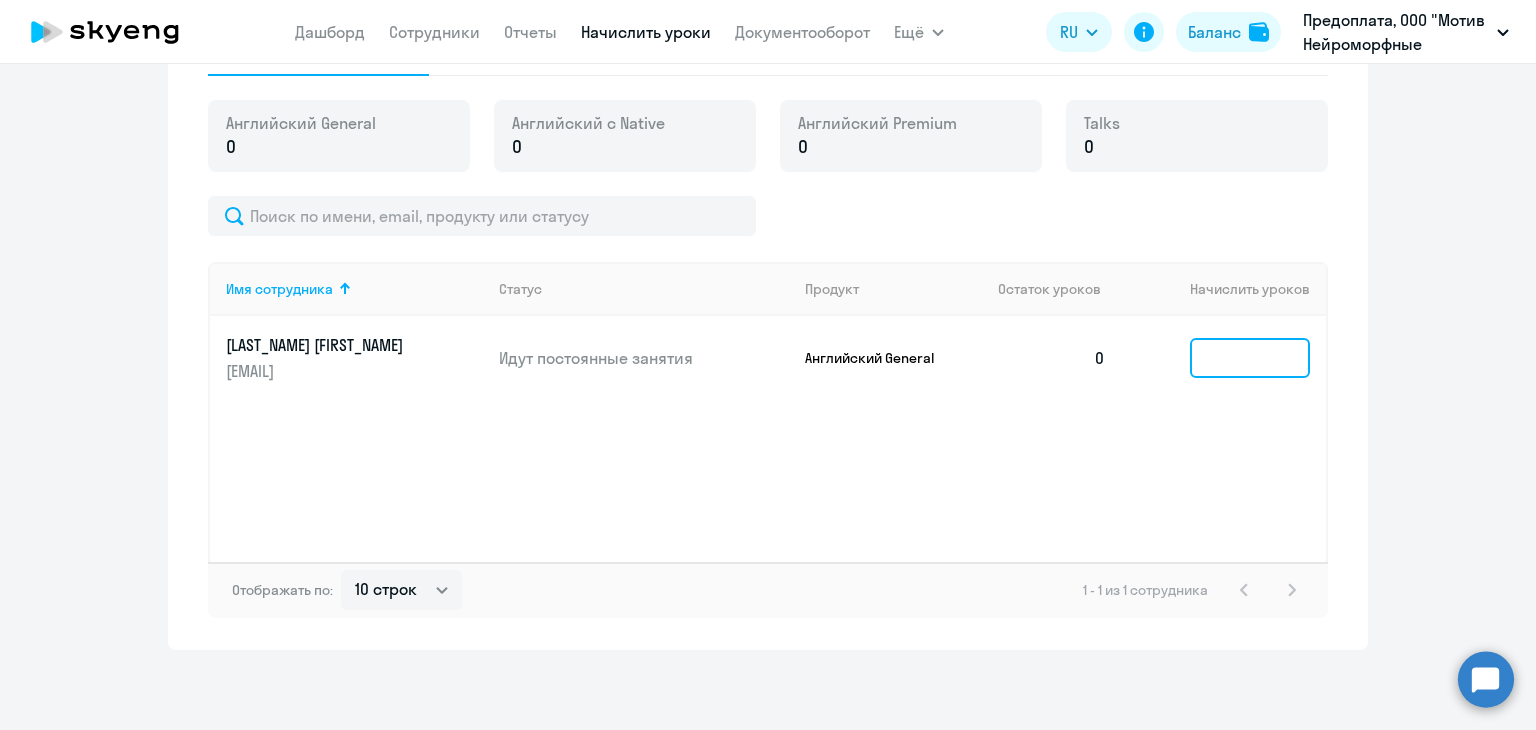 click 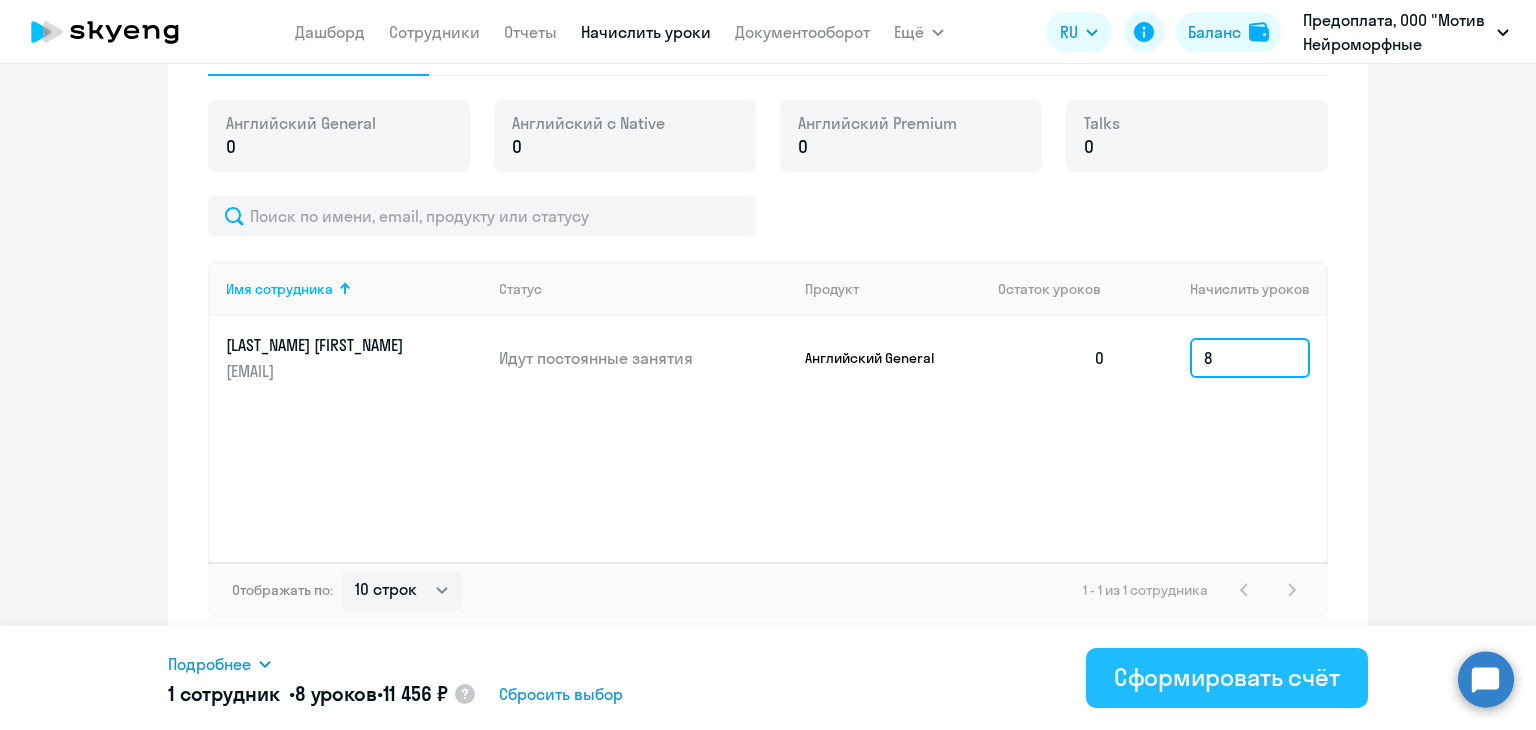 type on "8" 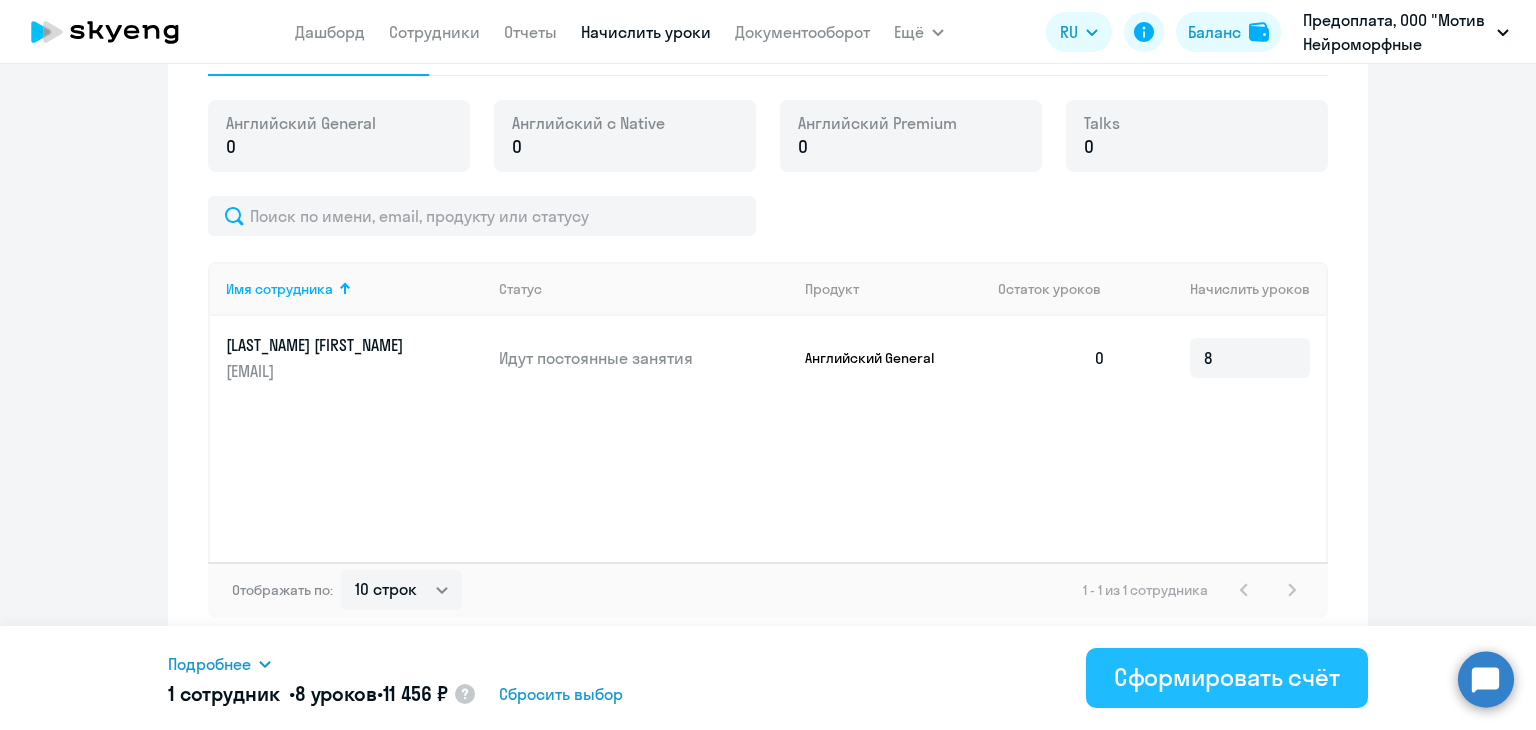 click on "Сформировать счёт" at bounding box center [1227, 677] 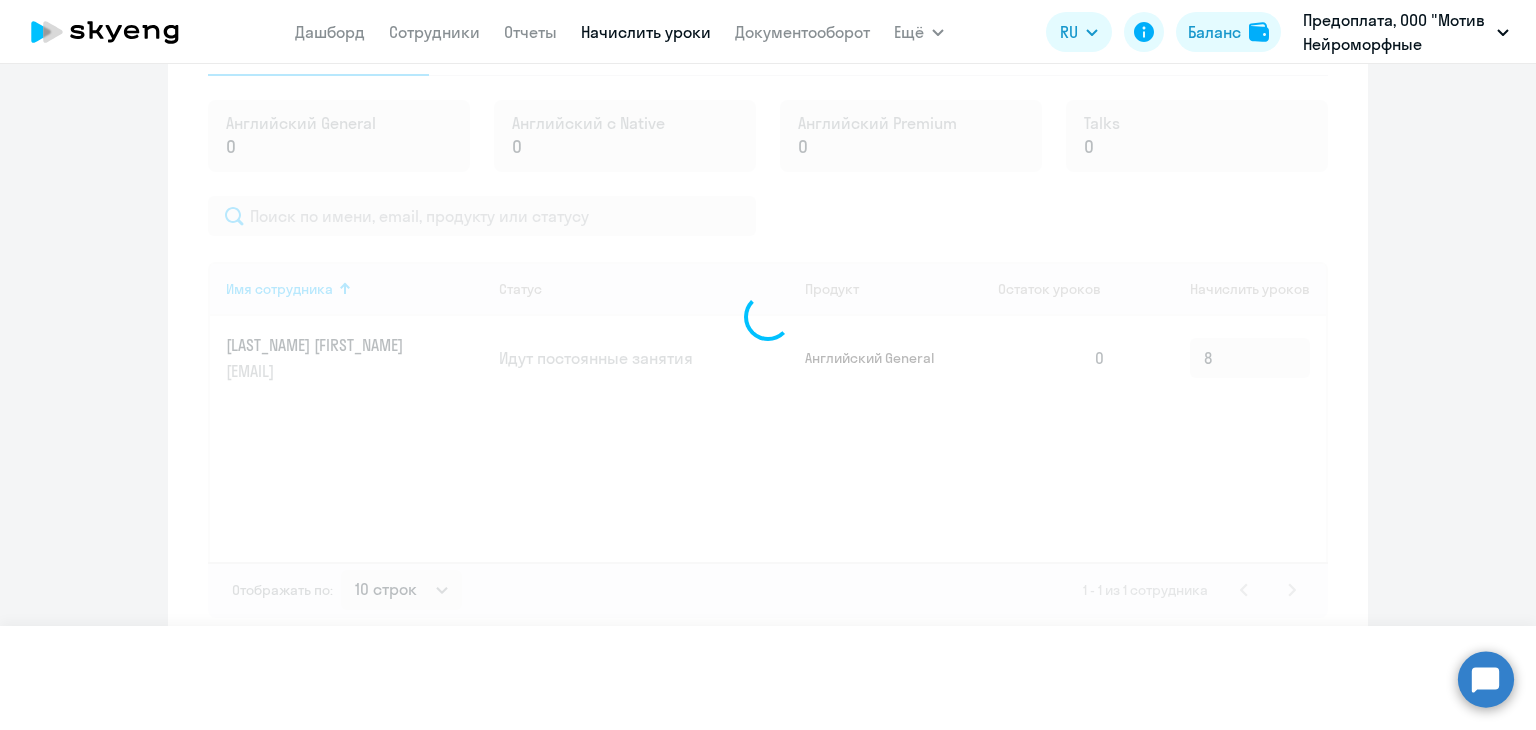 type 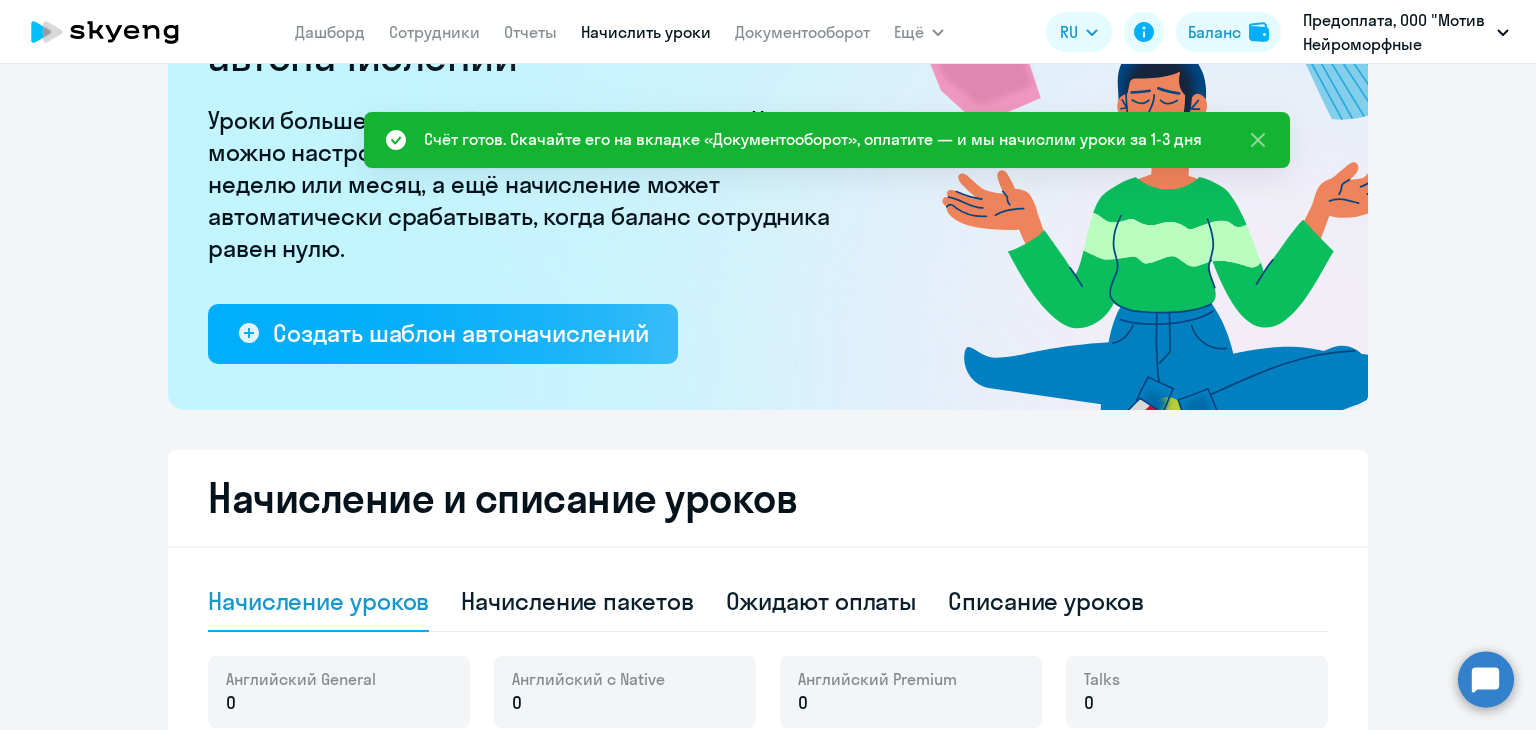 scroll, scrollTop: 0, scrollLeft: 0, axis: both 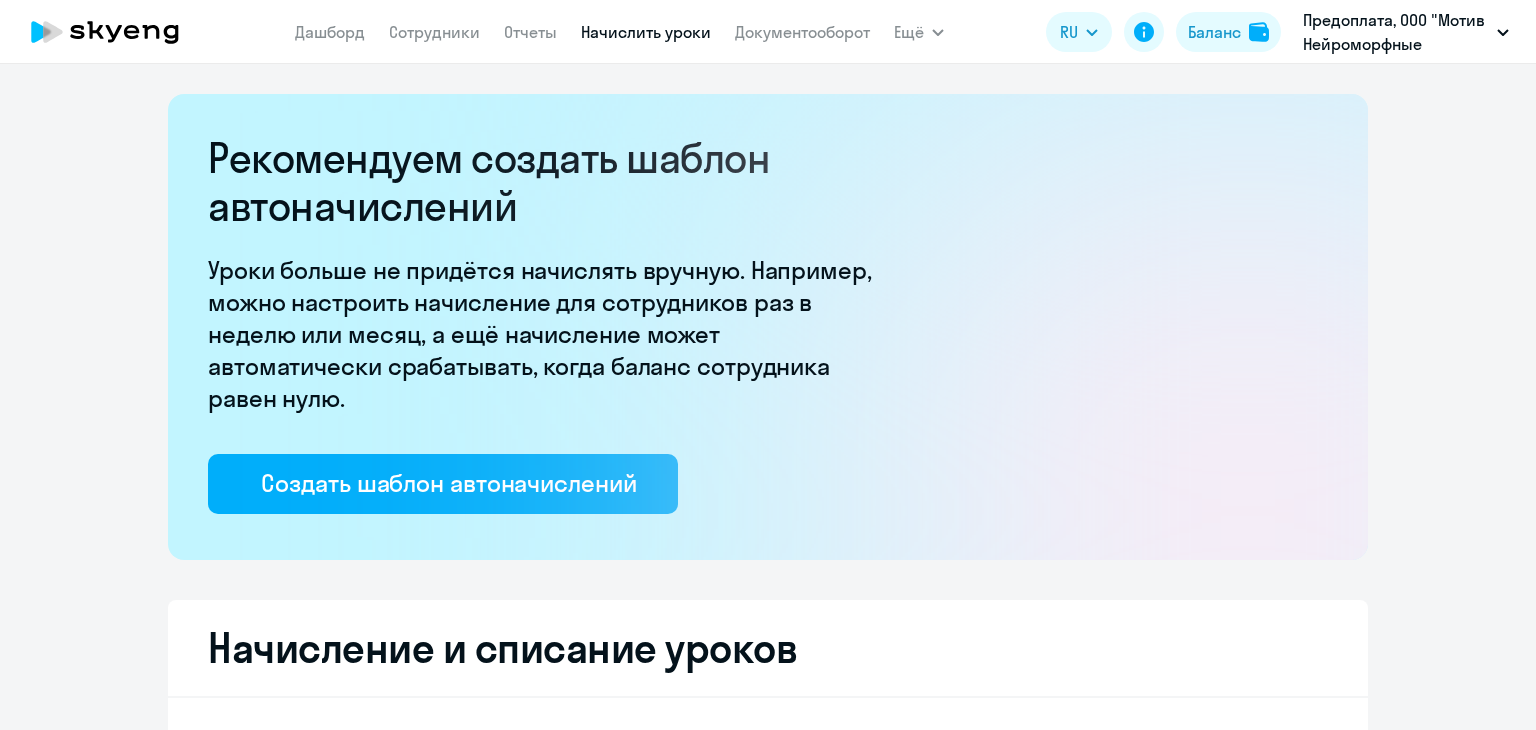select on "10" 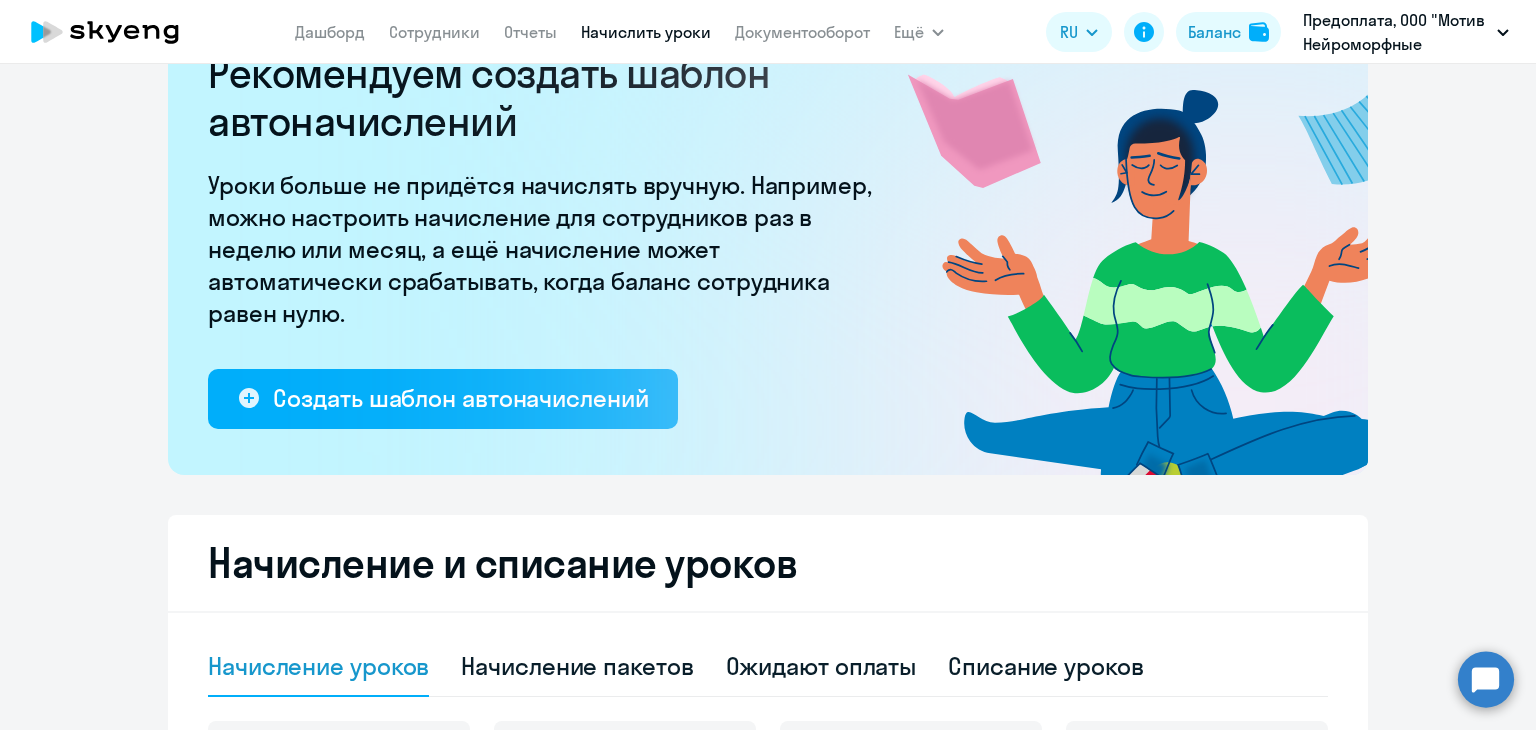 scroll, scrollTop: 0, scrollLeft: 0, axis: both 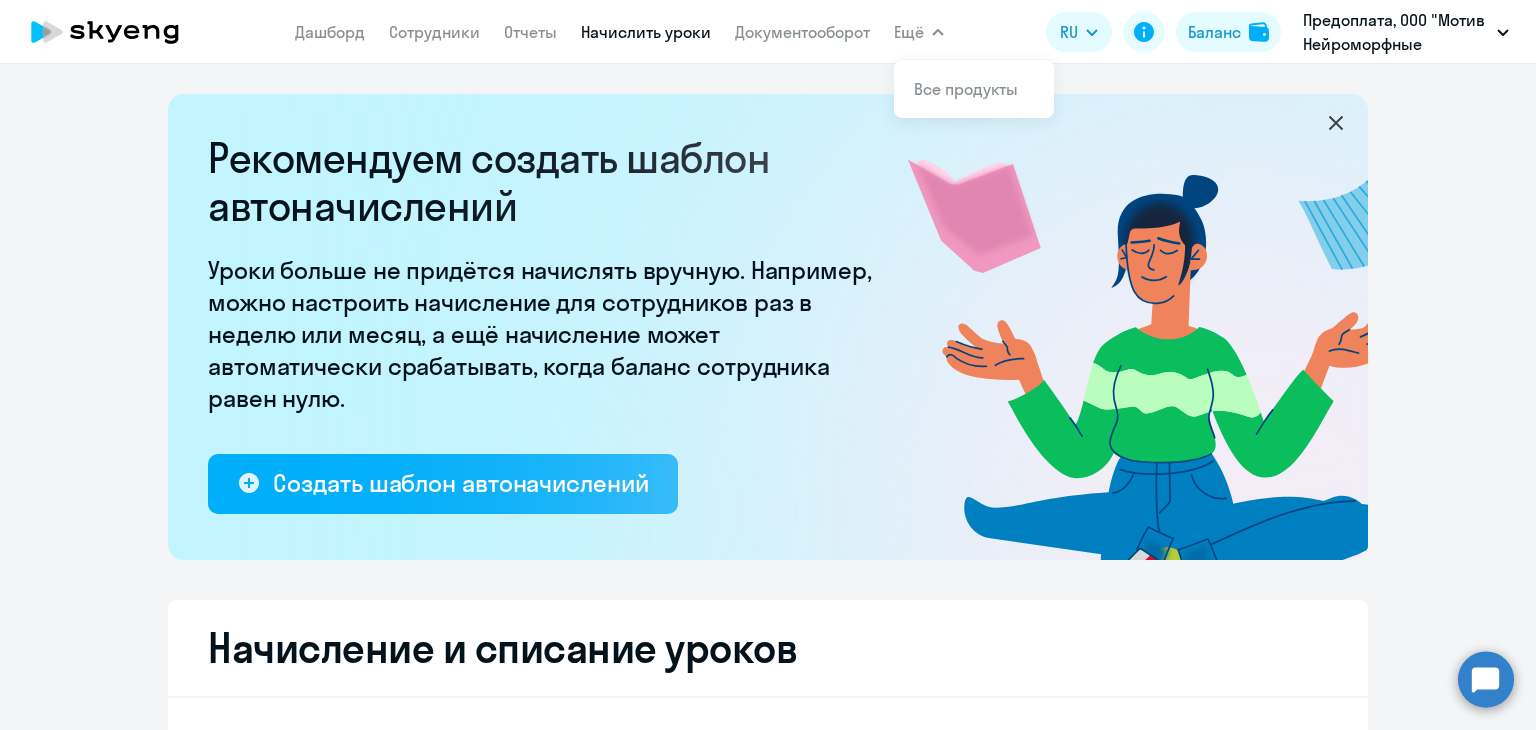 click on "Ещё" at bounding box center [909, 32] 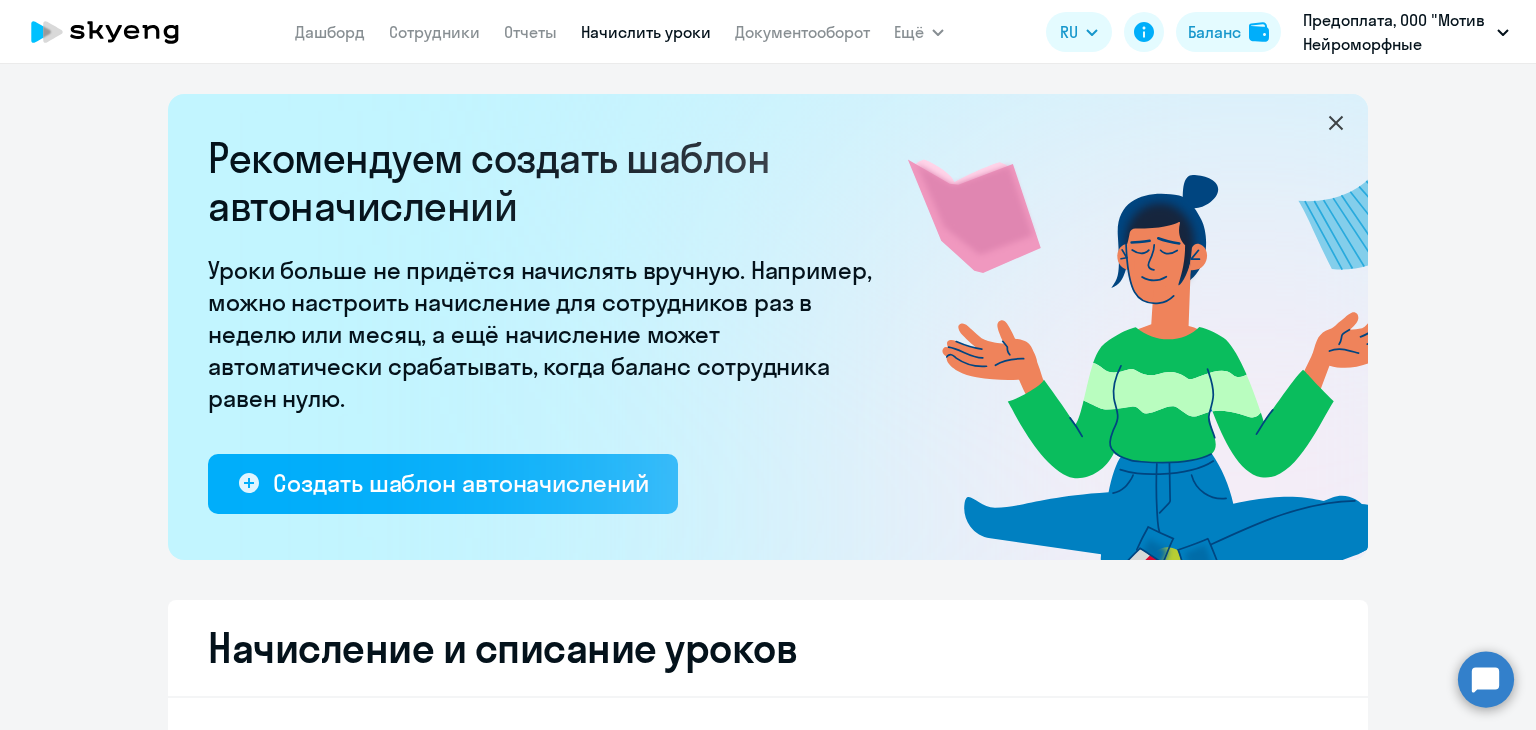 click on "Дашборд
Сотрудники
Отчеты
Начислить уроки
Документооборот" 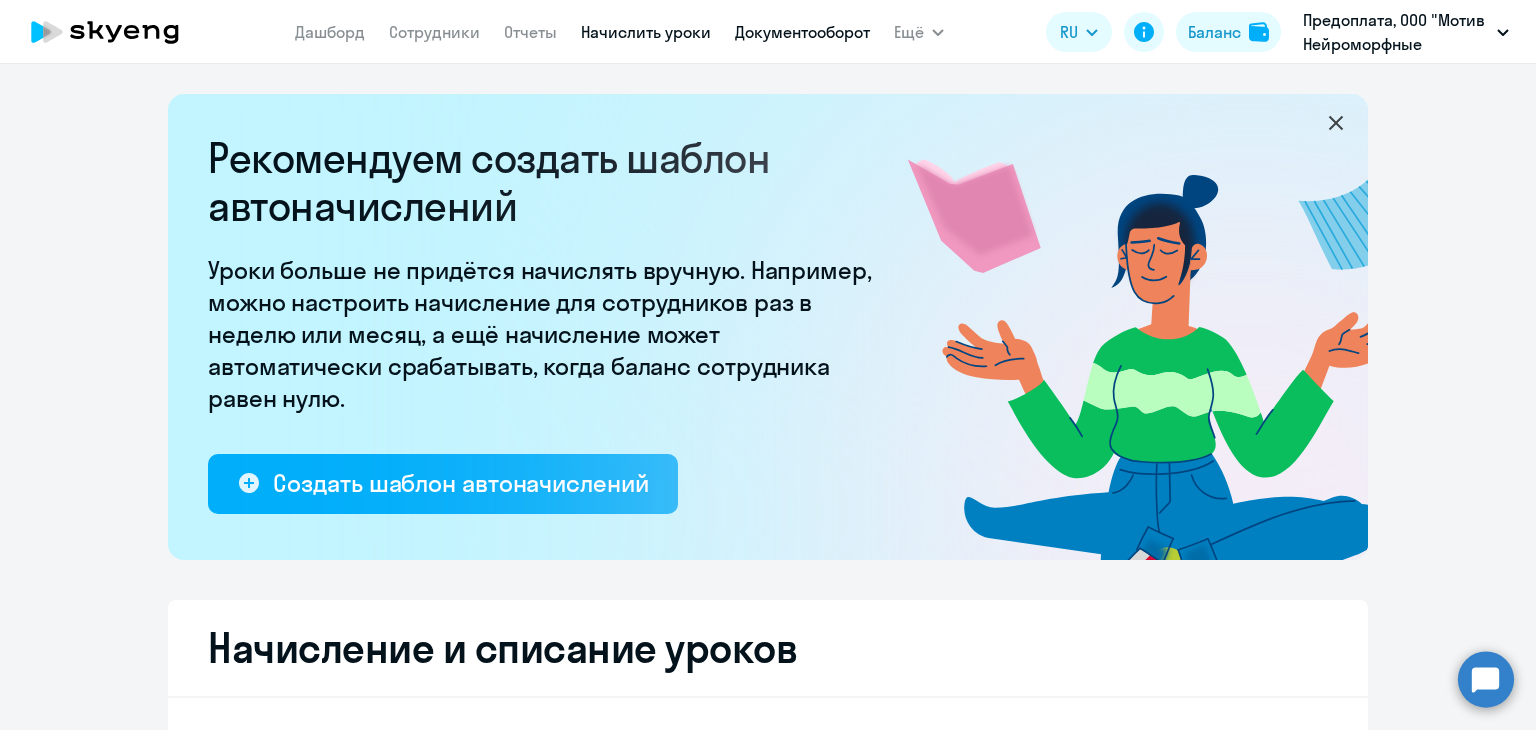 click on "Документооборот" at bounding box center [802, 32] 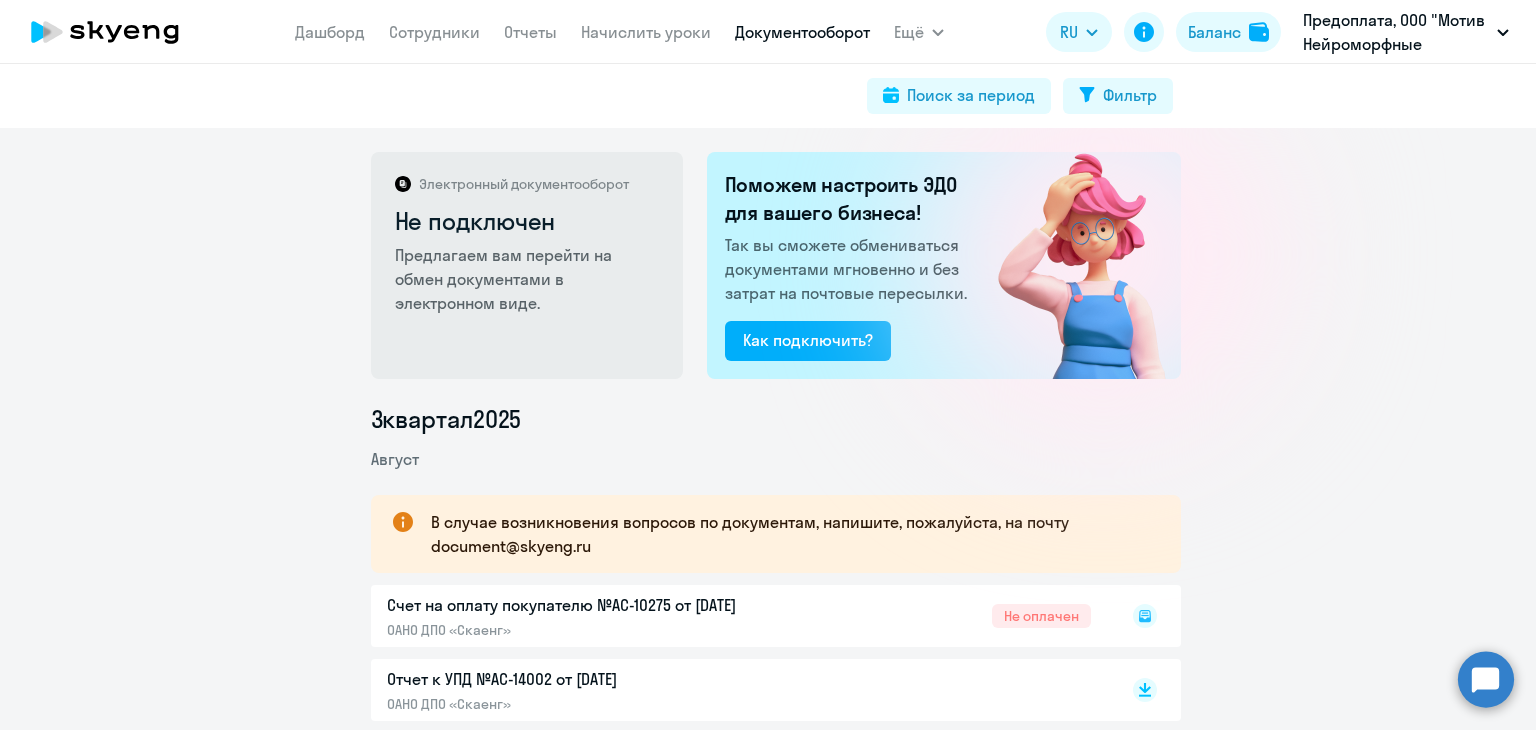 scroll, scrollTop: 300, scrollLeft: 0, axis: vertical 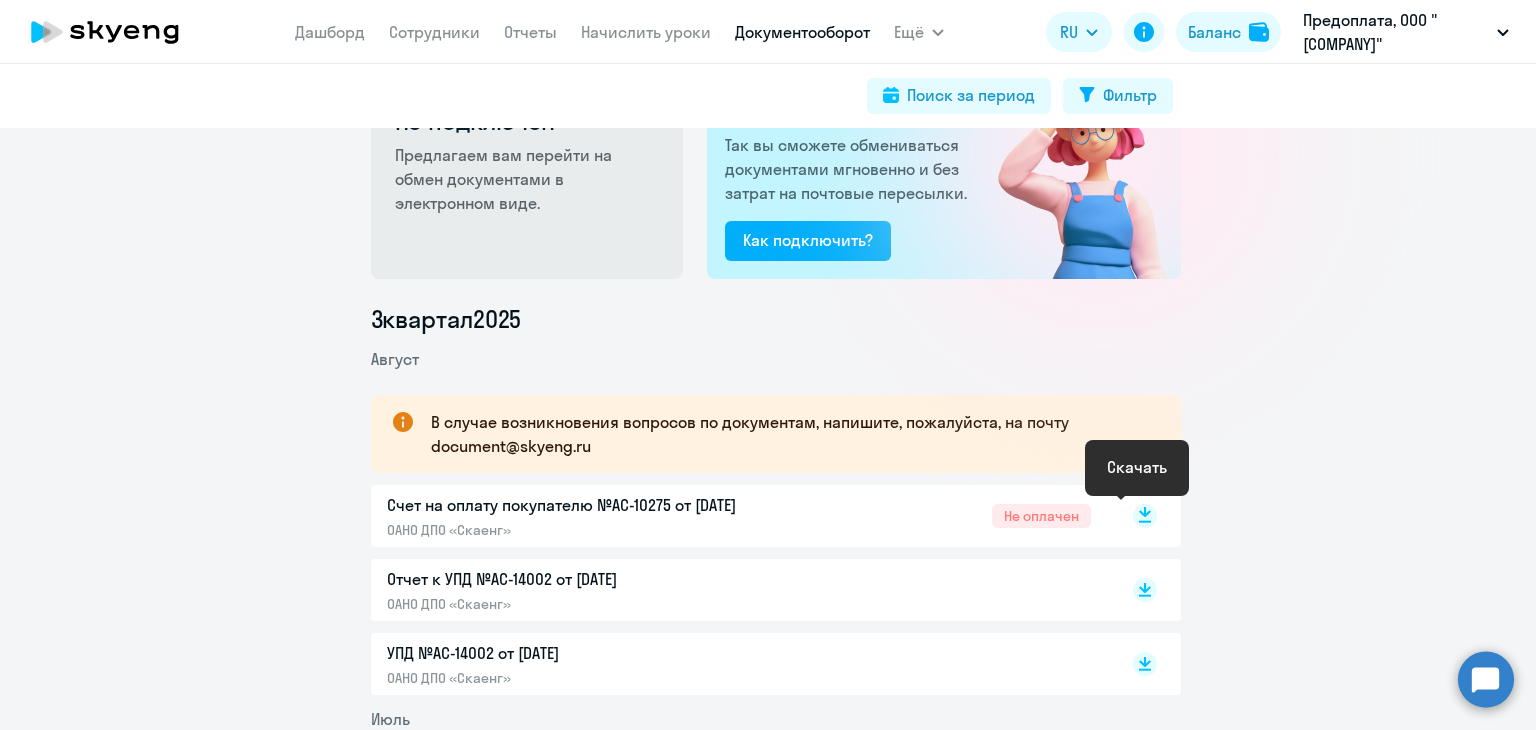 click 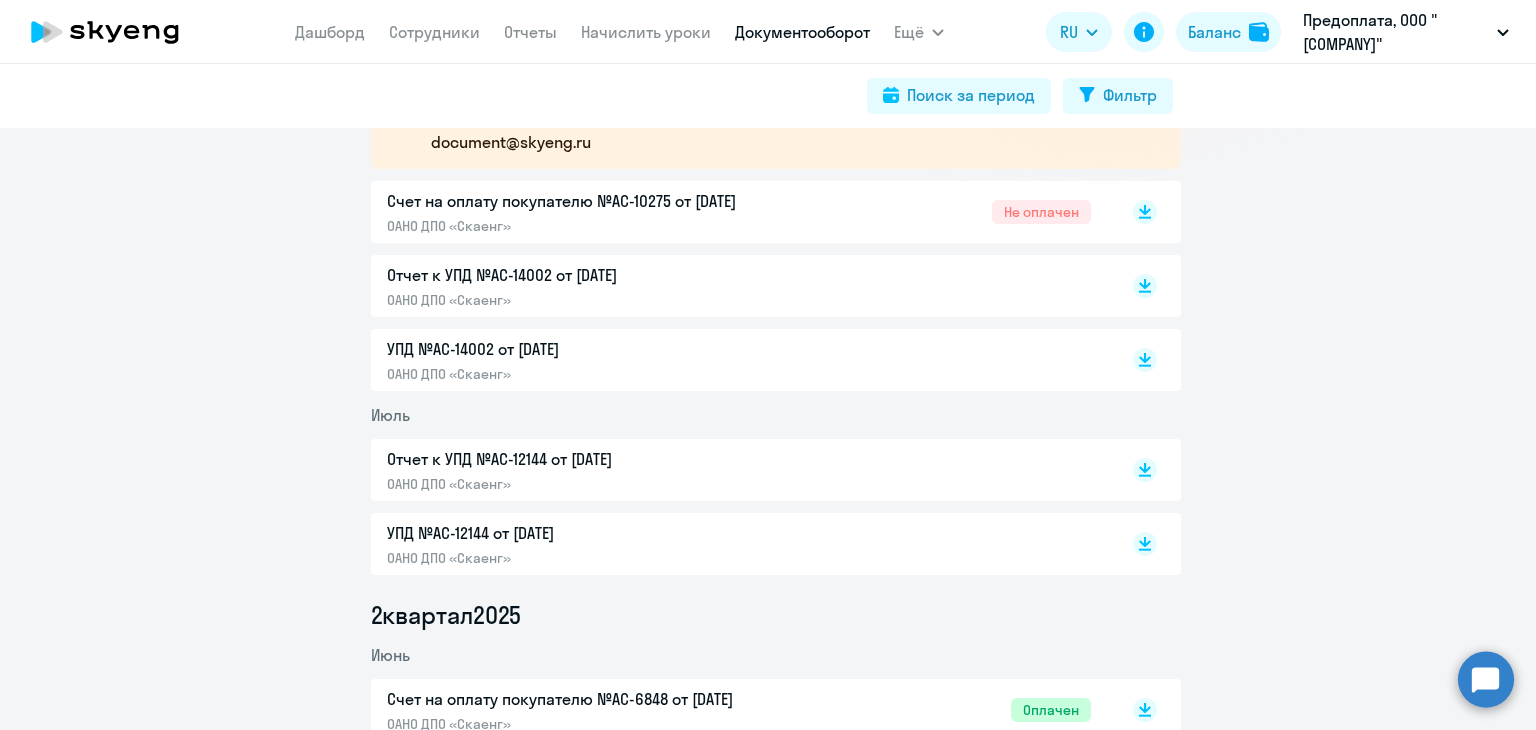 scroll, scrollTop: 500, scrollLeft: 0, axis: vertical 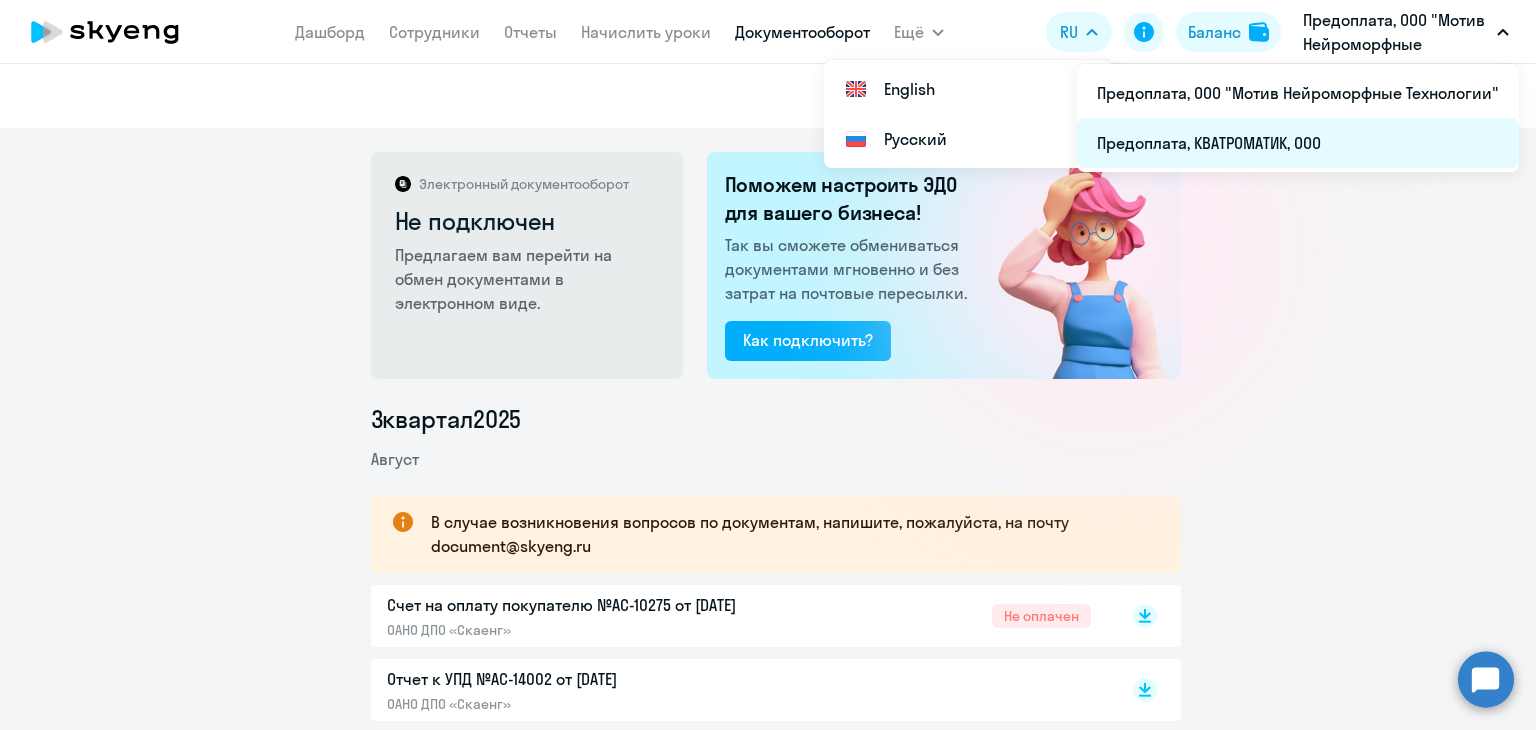 click on "Предоплата, КВАТРОМАТИК, ООО" at bounding box center [1298, 143] 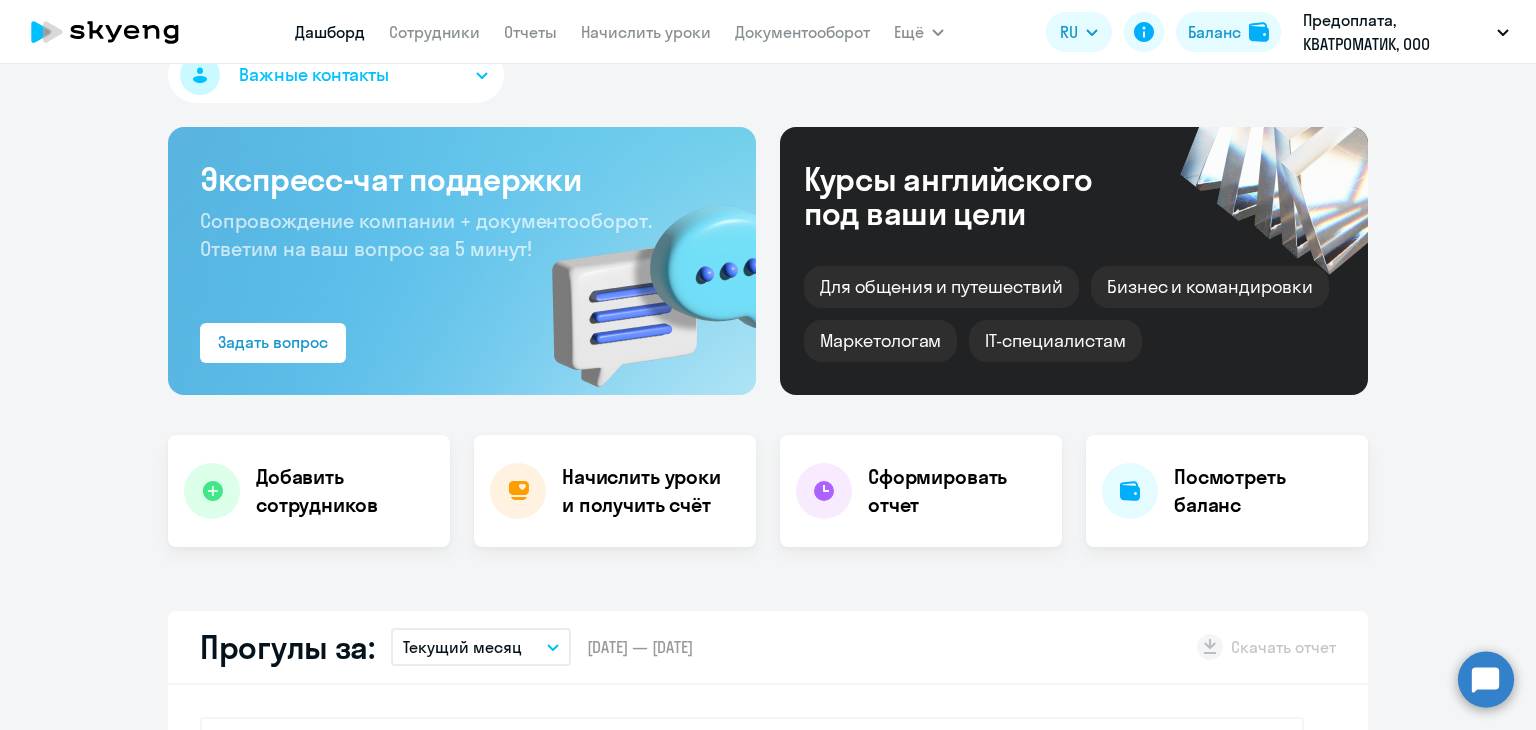 scroll, scrollTop: 0, scrollLeft: 0, axis: both 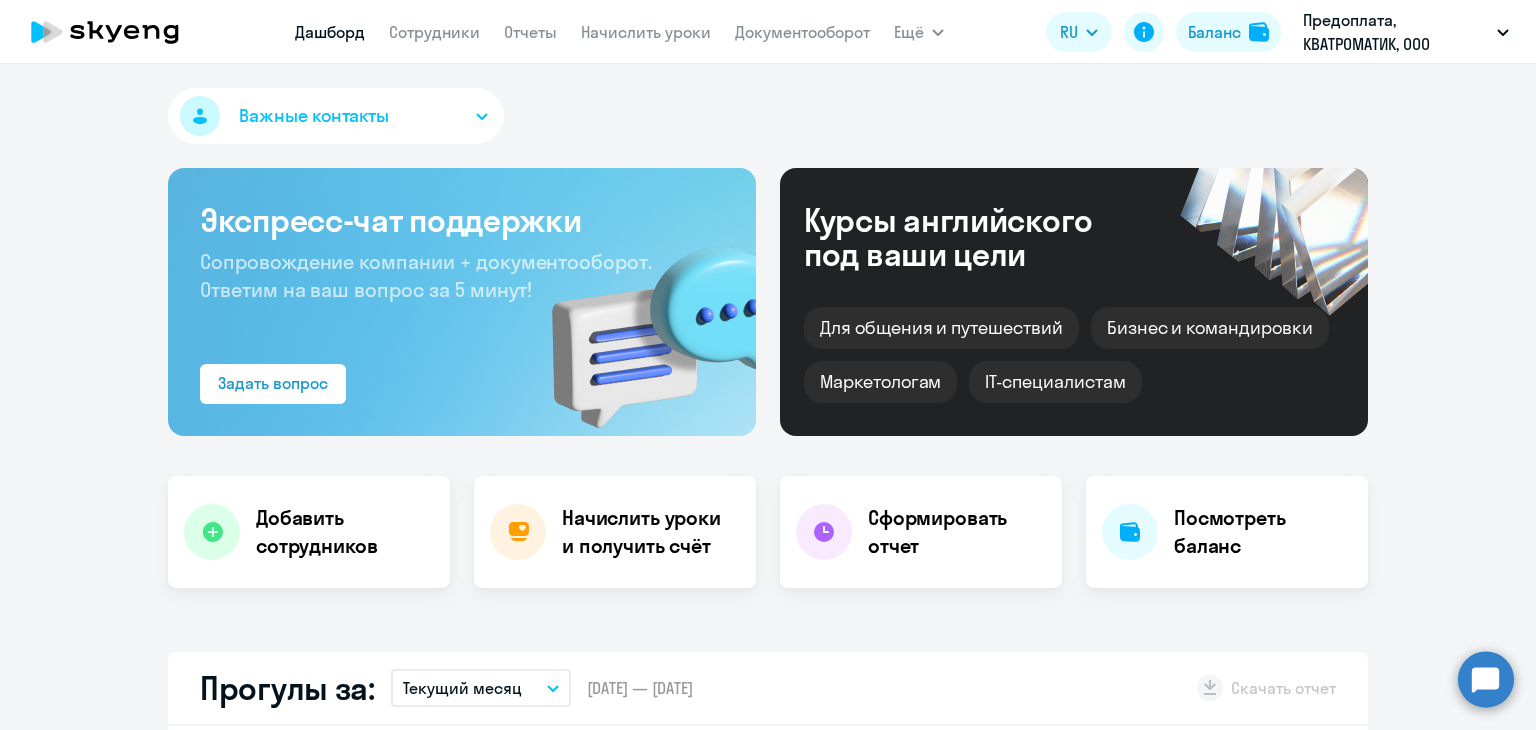 click on "Сотрудники" at bounding box center [434, 32] 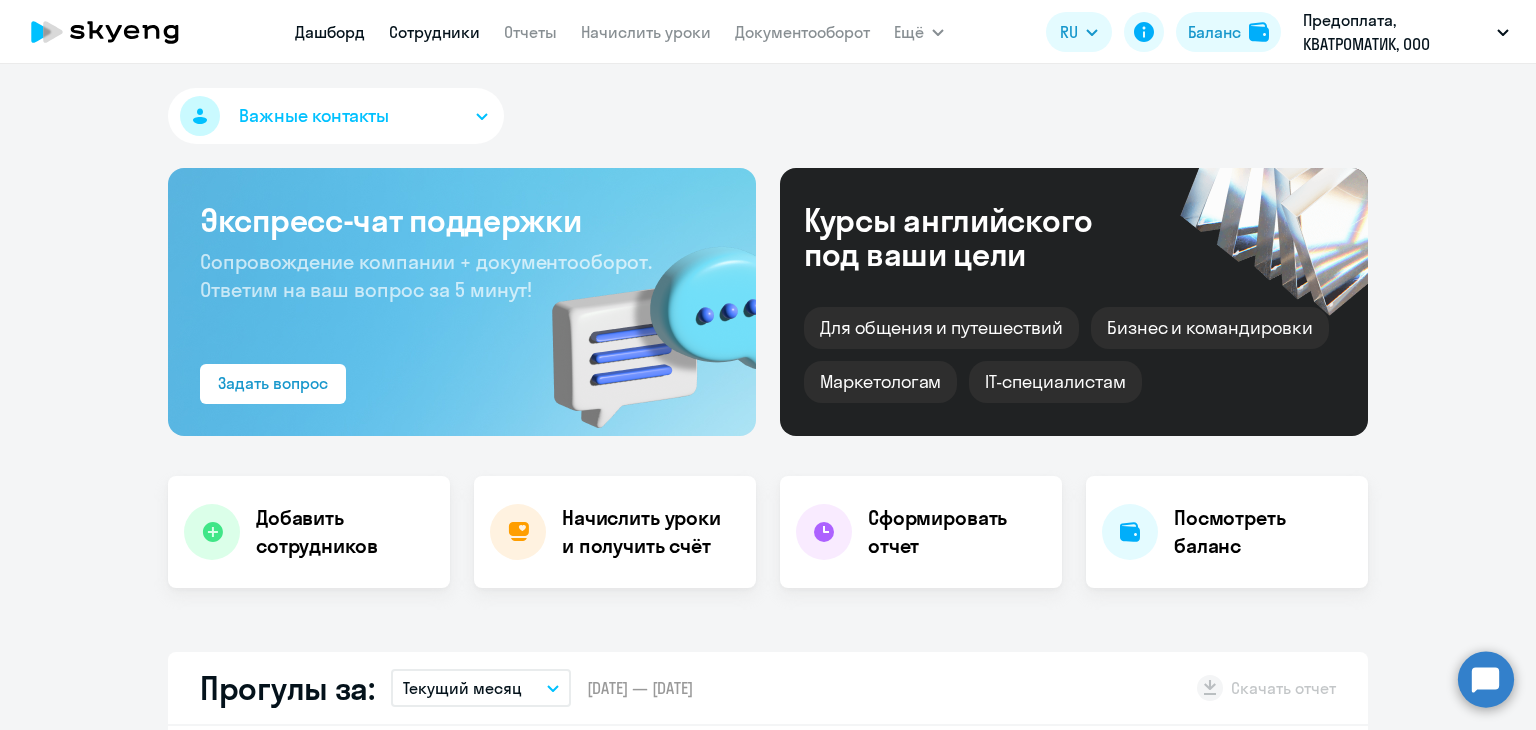 click on "Сотрудники" at bounding box center [434, 32] 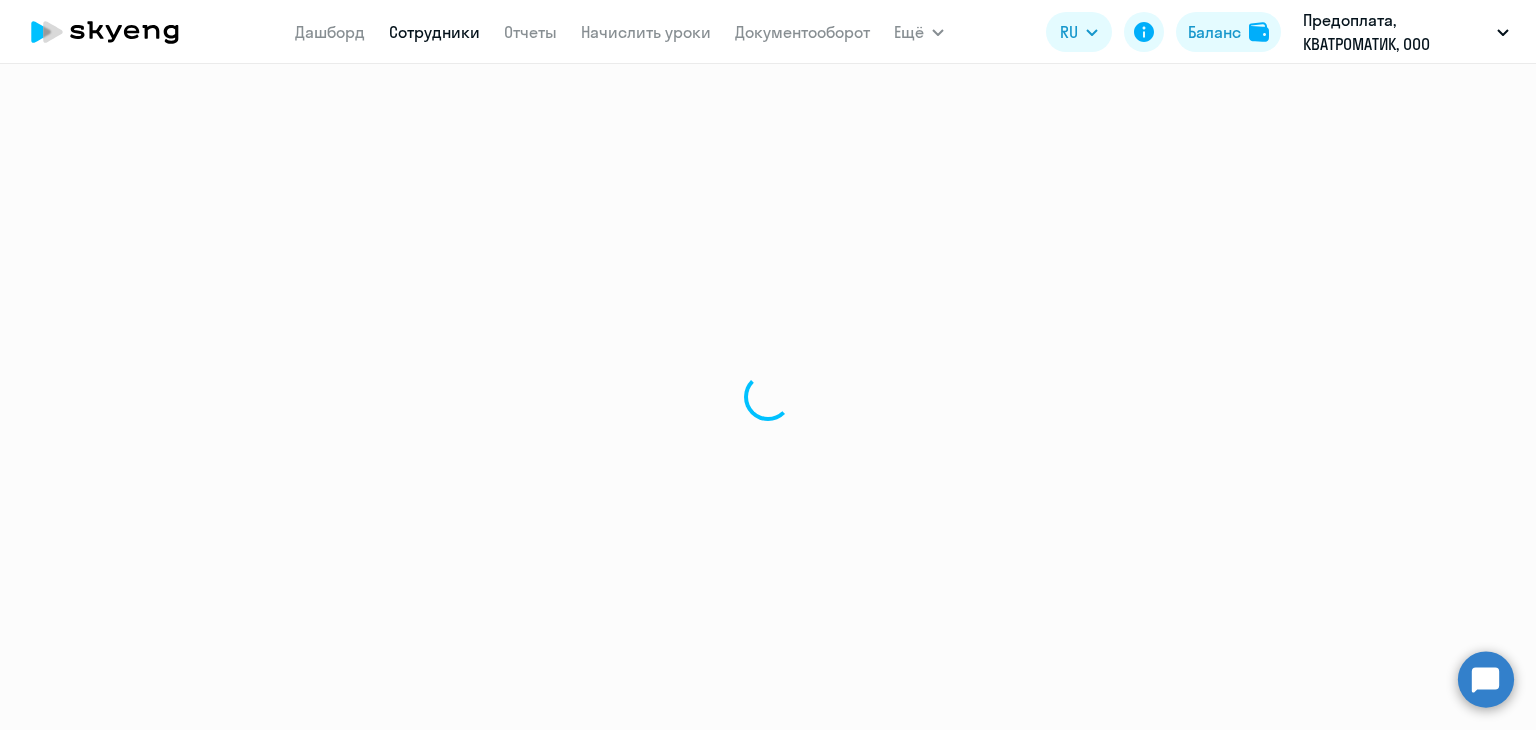 select on "30" 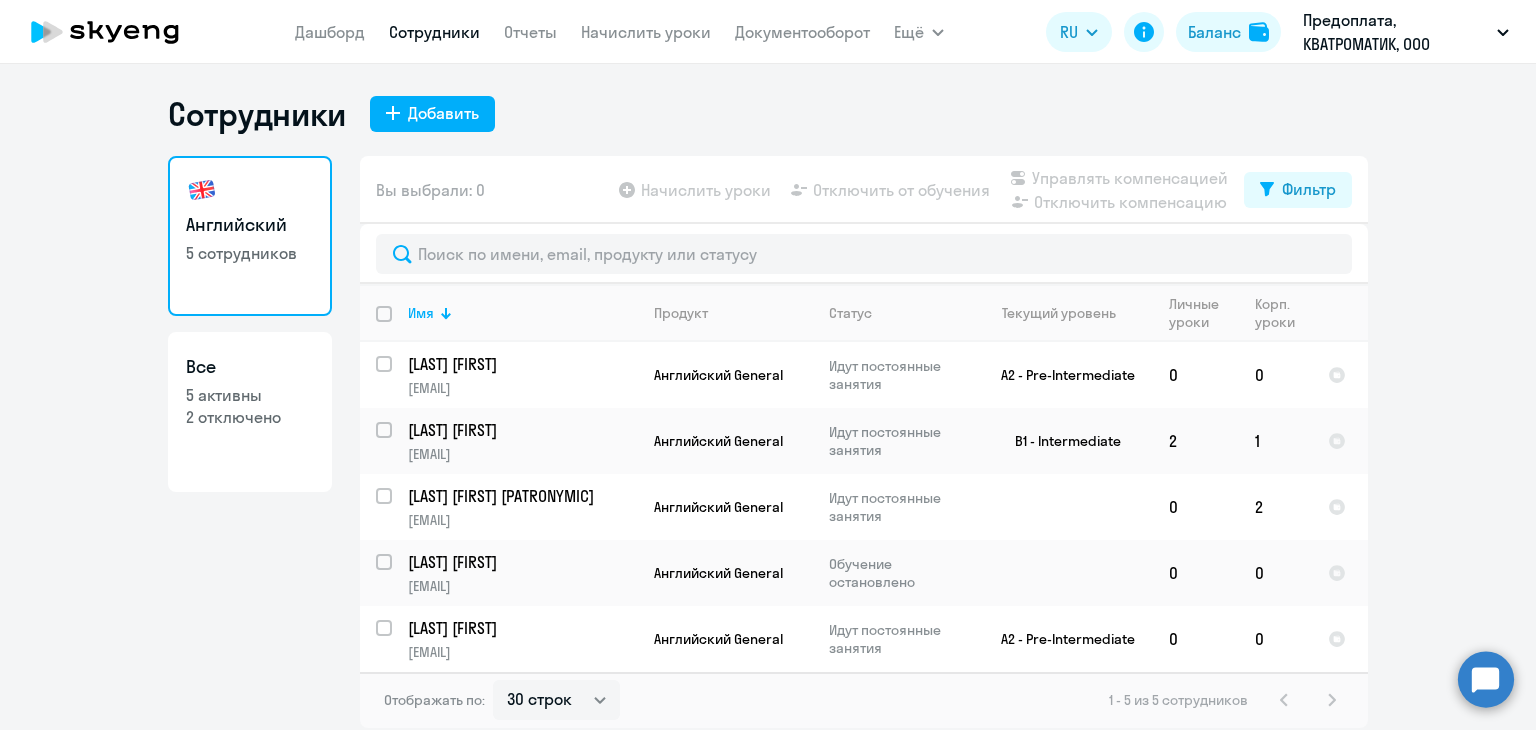 scroll, scrollTop: 0, scrollLeft: 0, axis: both 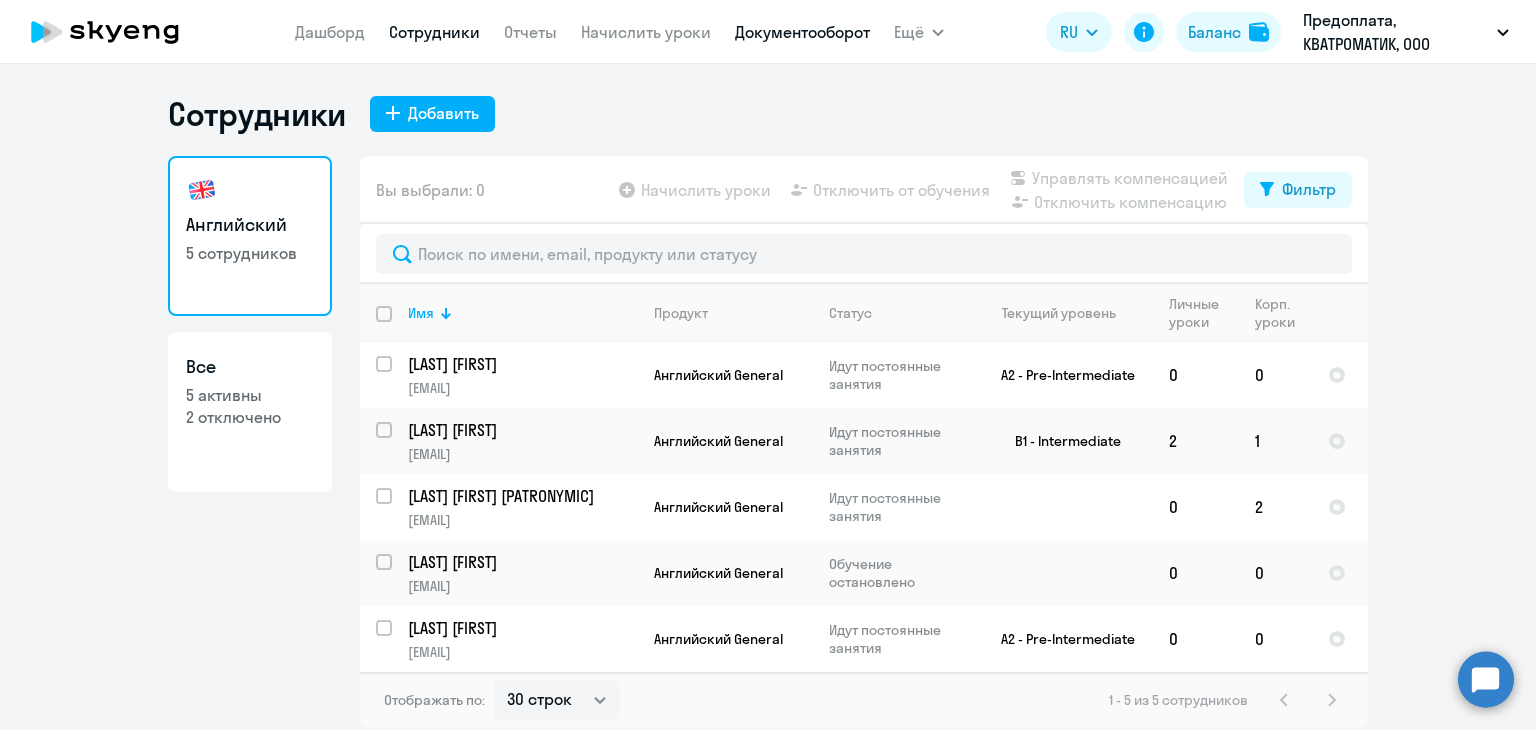 click on "Документооборот" at bounding box center (802, 32) 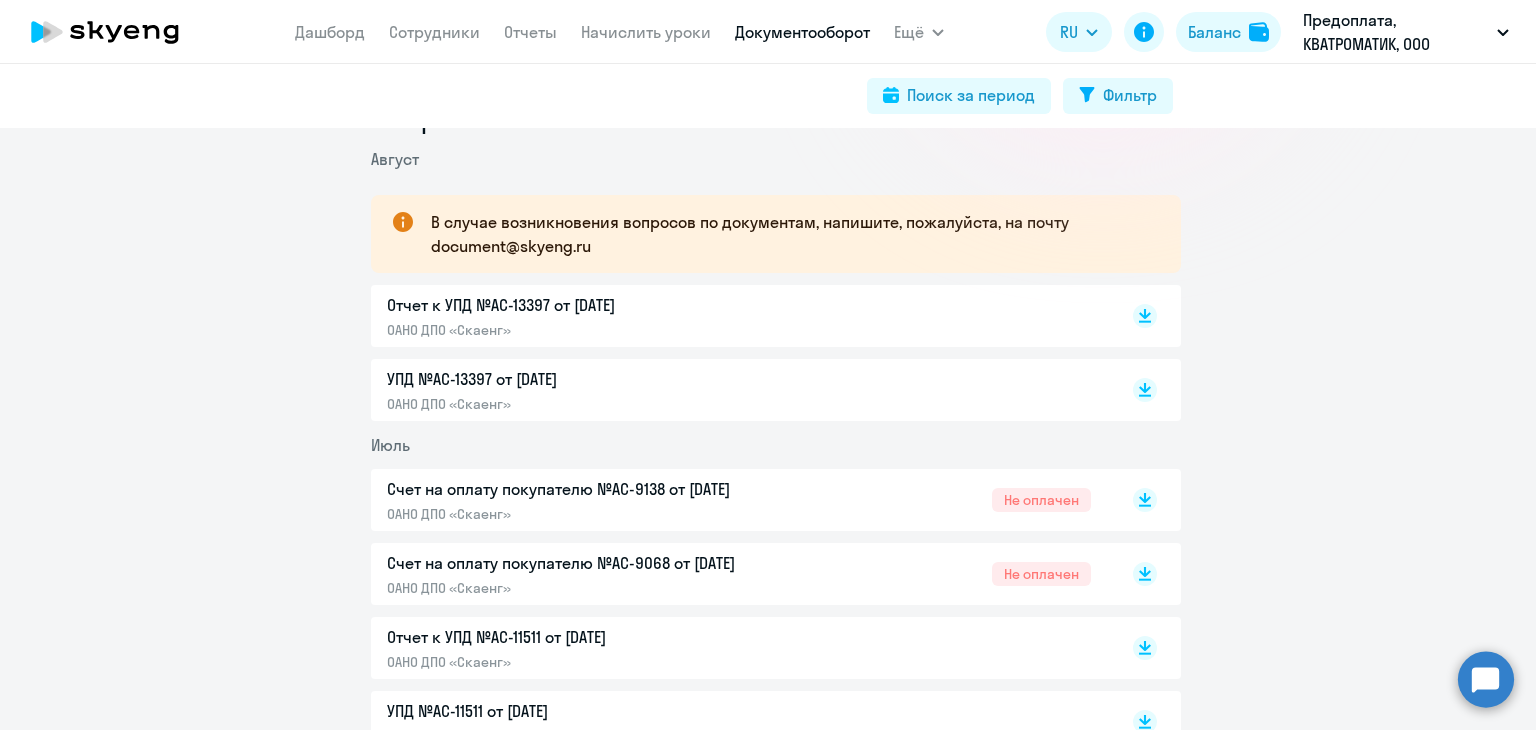 scroll, scrollTop: 200, scrollLeft: 0, axis: vertical 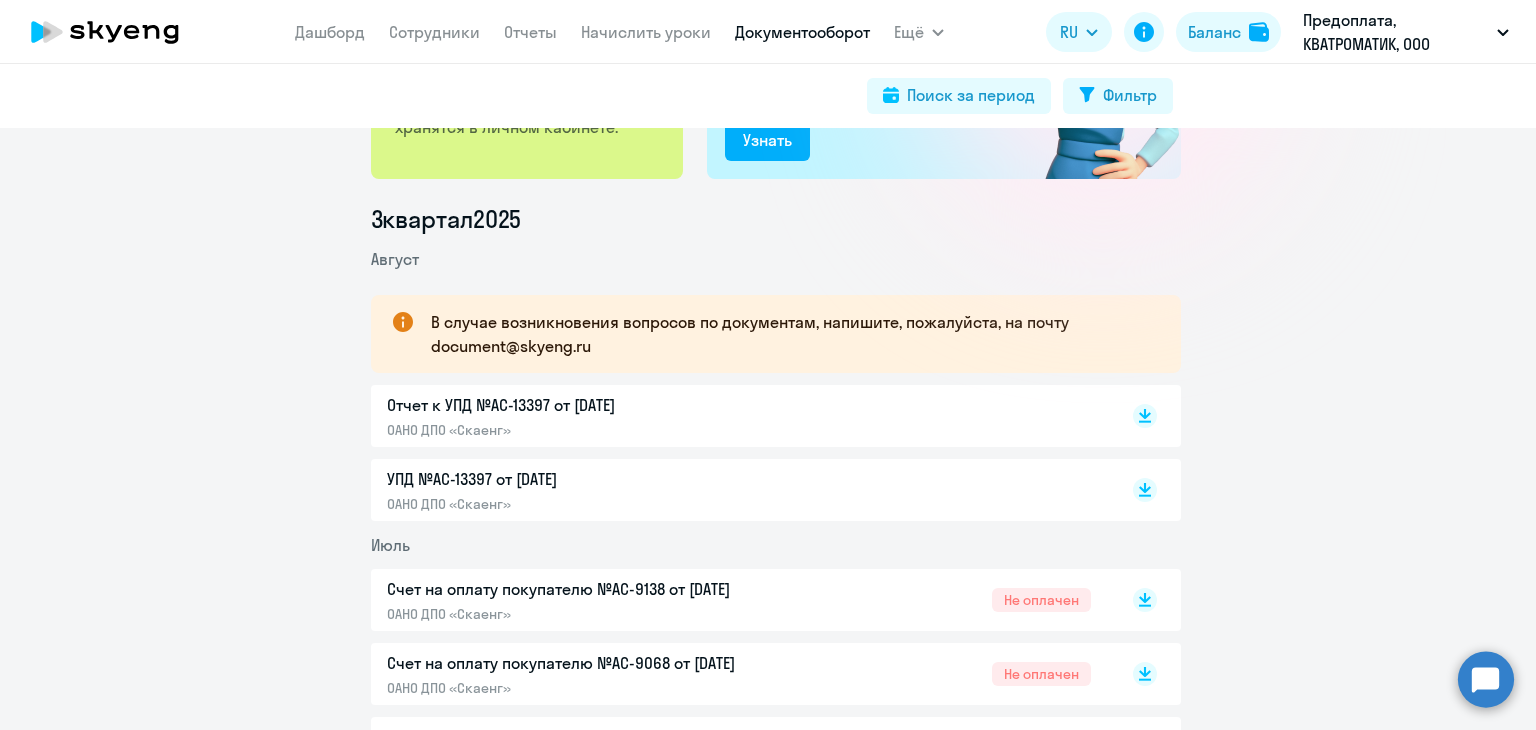 click on "Отчет к УПД №AC-13397 от [DATE]" 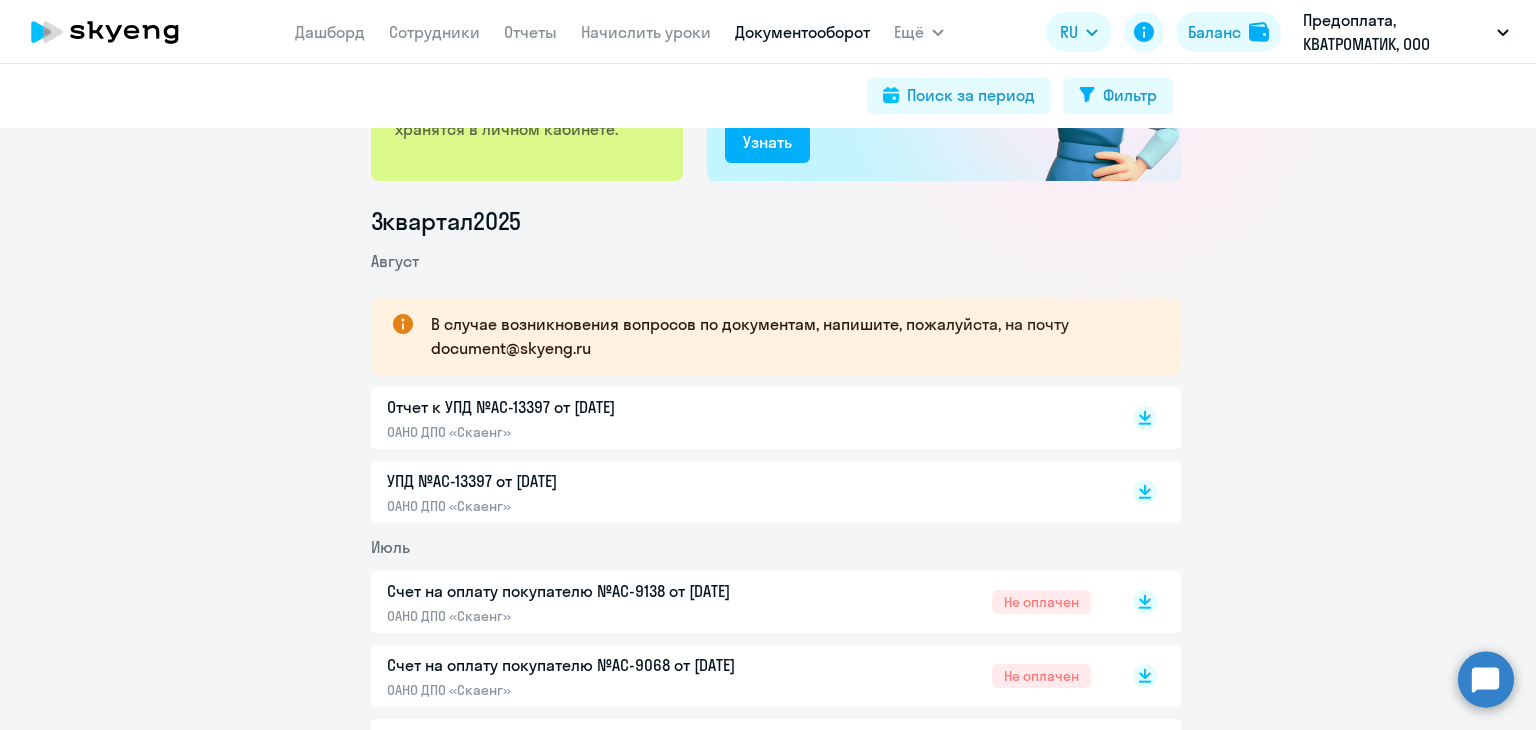 scroll, scrollTop: 0, scrollLeft: 0, axis: both 